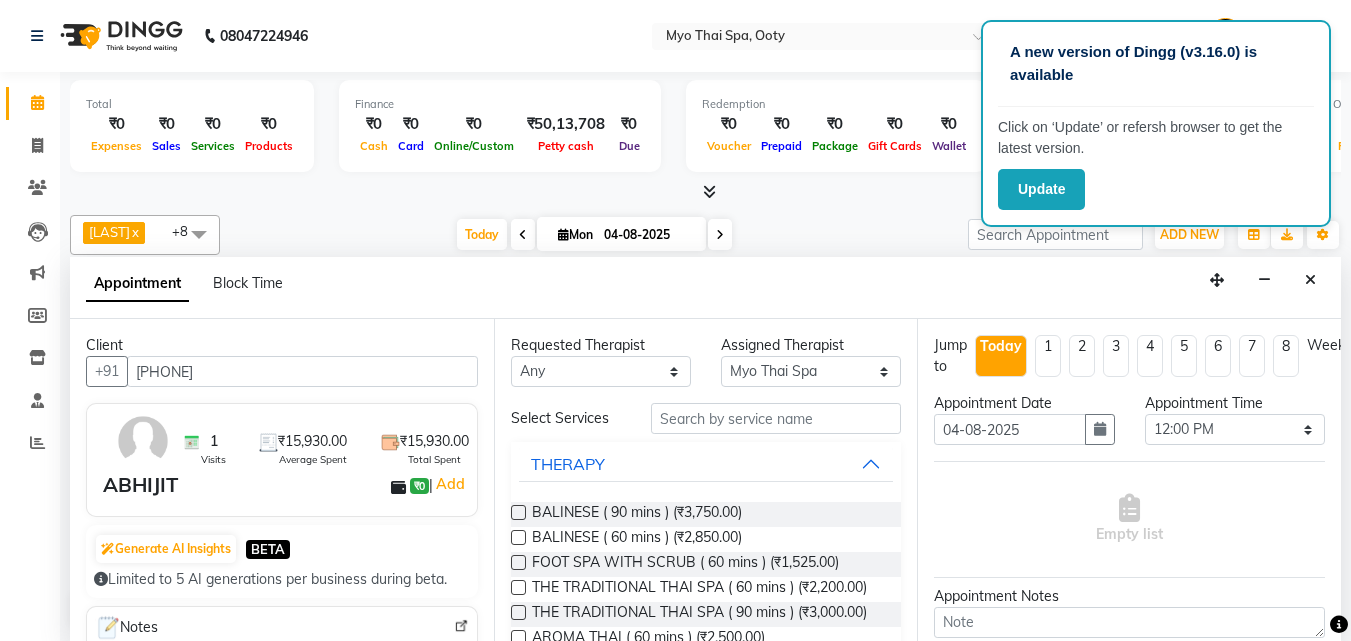 select on "59513" 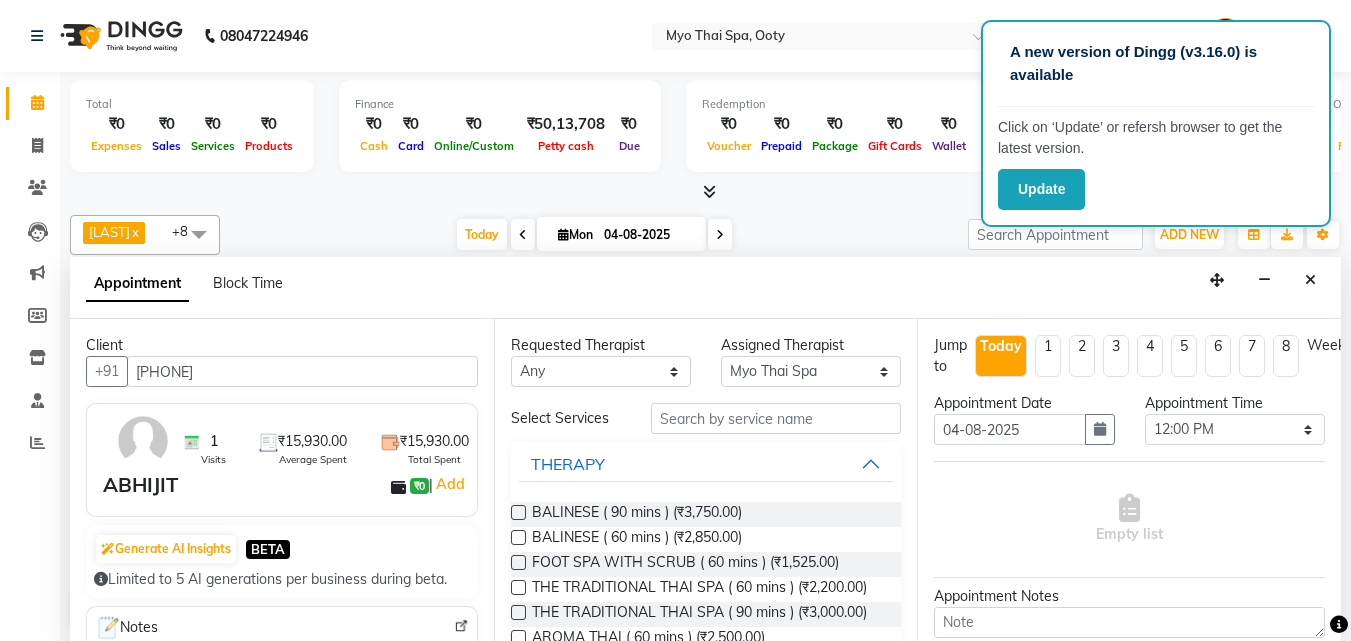 scroll, scrollTop: 1, scrollLeft: 0, axis: vertical 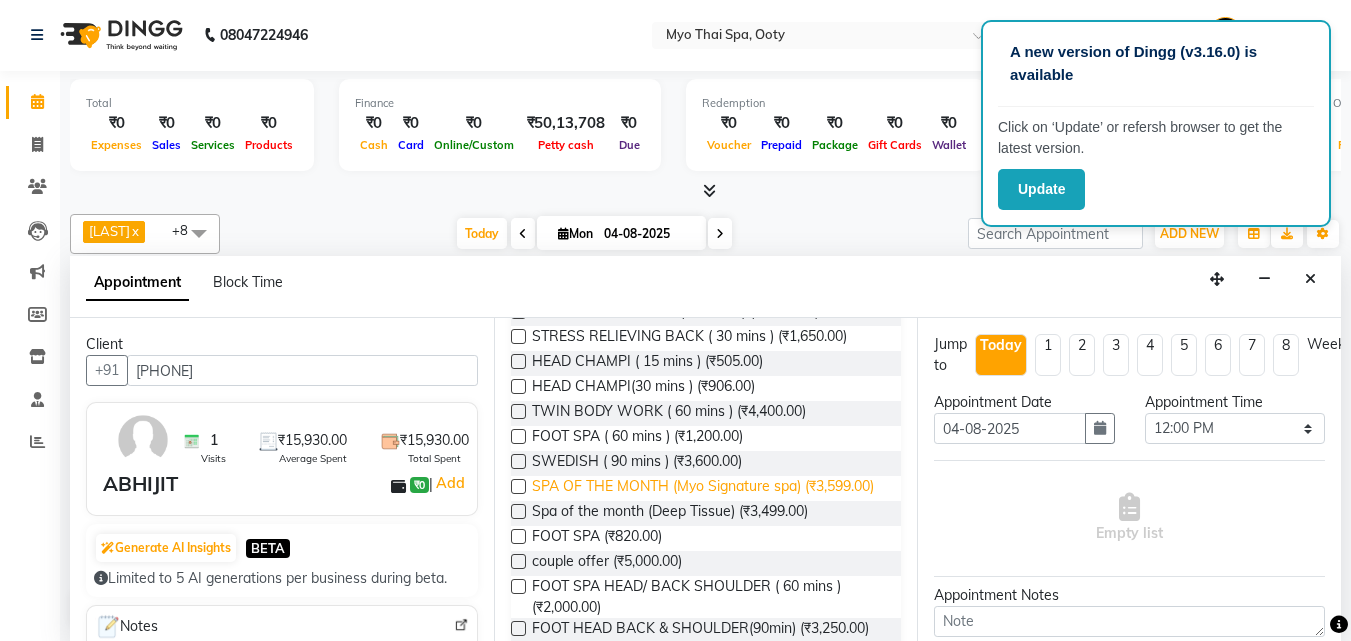 click on "SPA OF THE MONTH (Myo Signature spa) ([PRICE])" at bounding box center [703, 488] 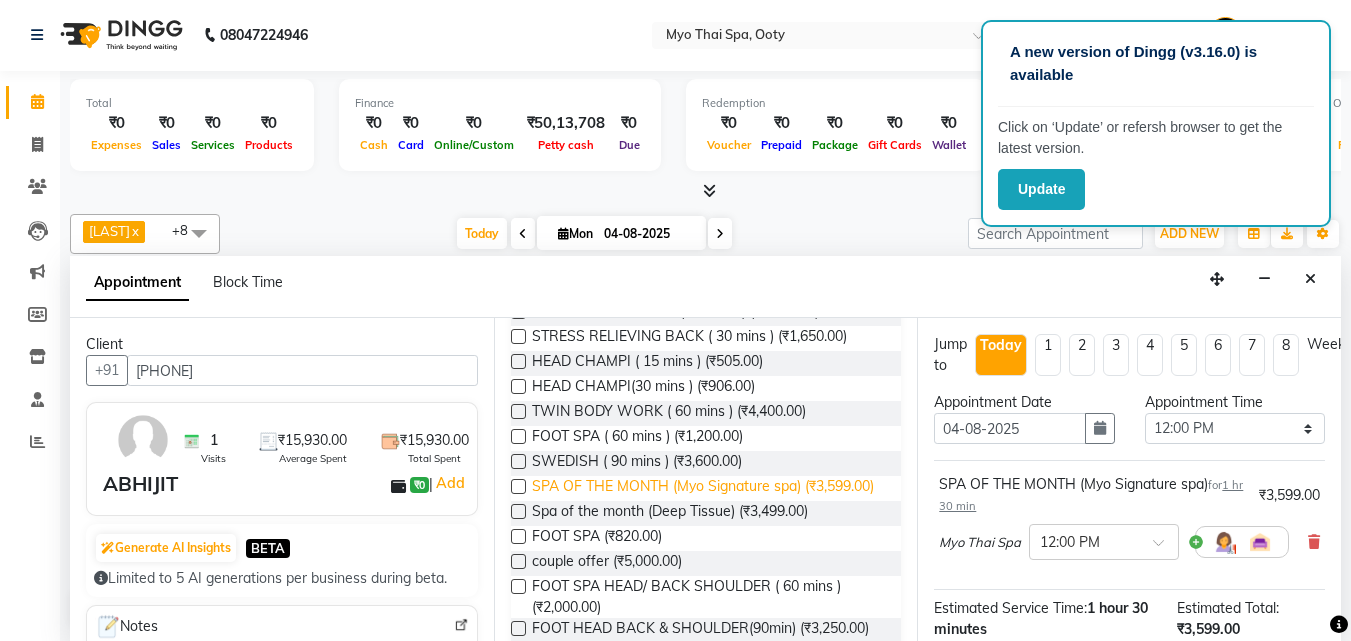 click on "SPA OF THE MONTH (Myo Signature spa) ([PRICE])" at bounding box center [703, 488] 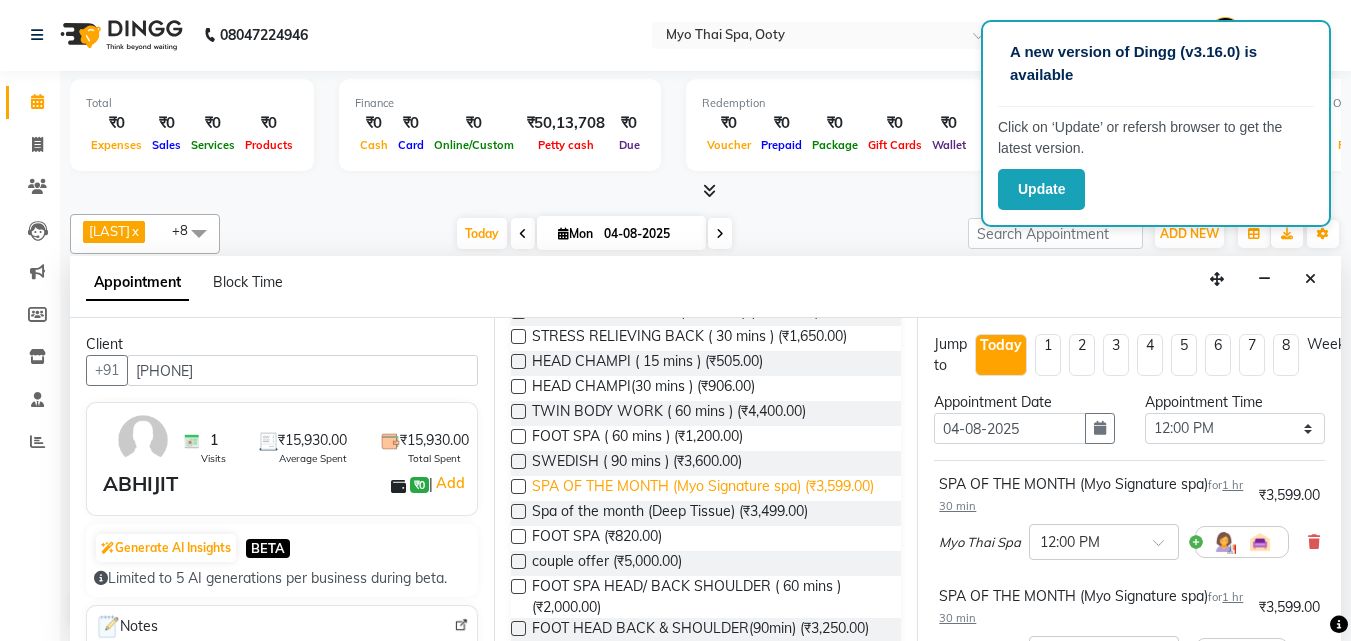 click on "SPA OF THE MONTH (Myo Signature spa) ([PRICE])" at bounding box center (703, 488) 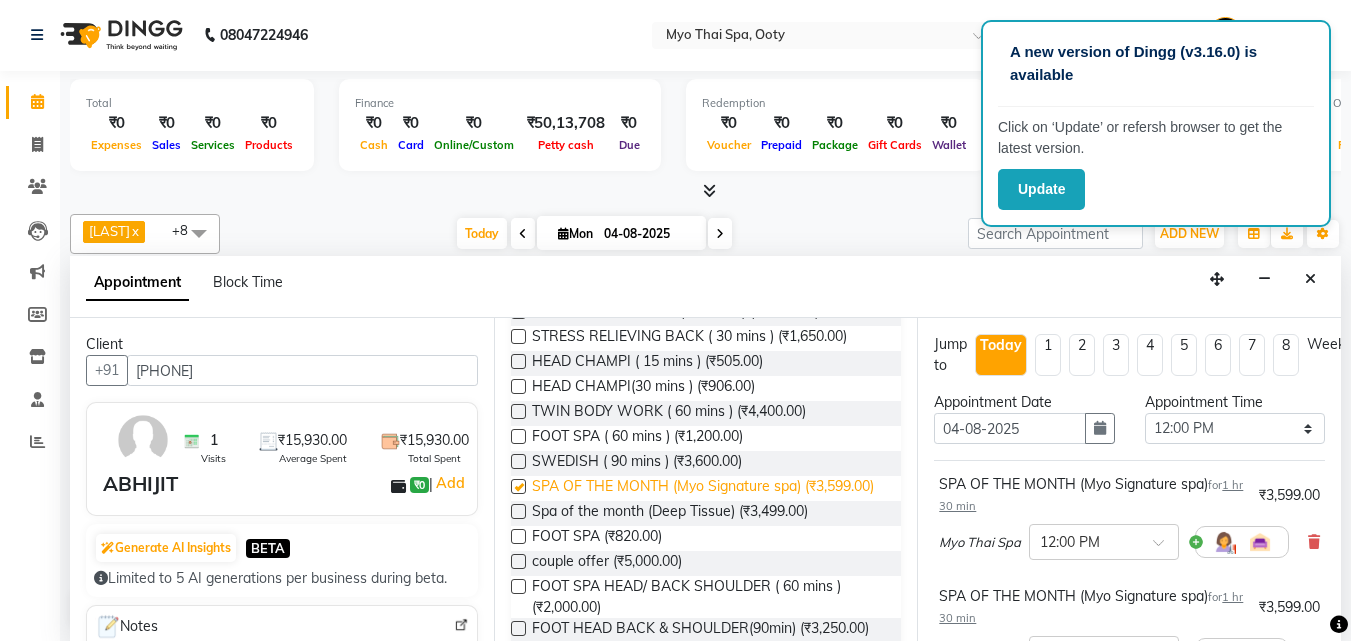 checkbox on "false" 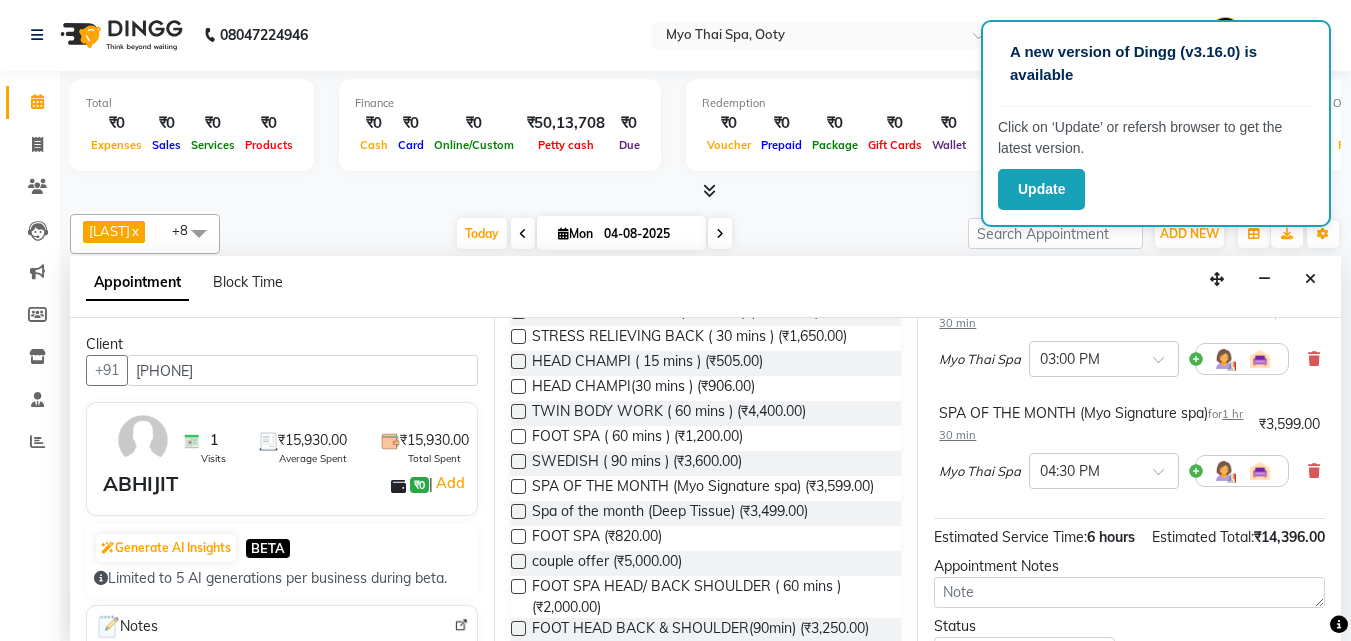 scroll, scrollTop: 600, scrollLeft: 0, axis: vertical 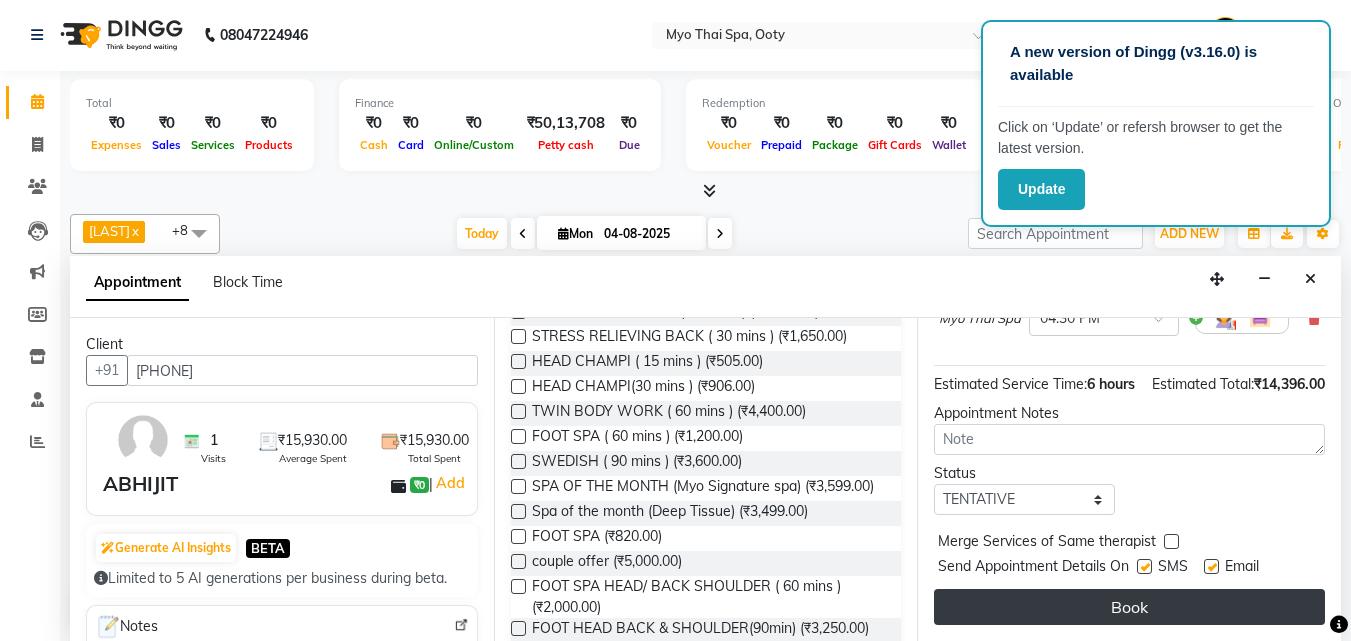 click on "Book" at bounding box center [1129, 607] 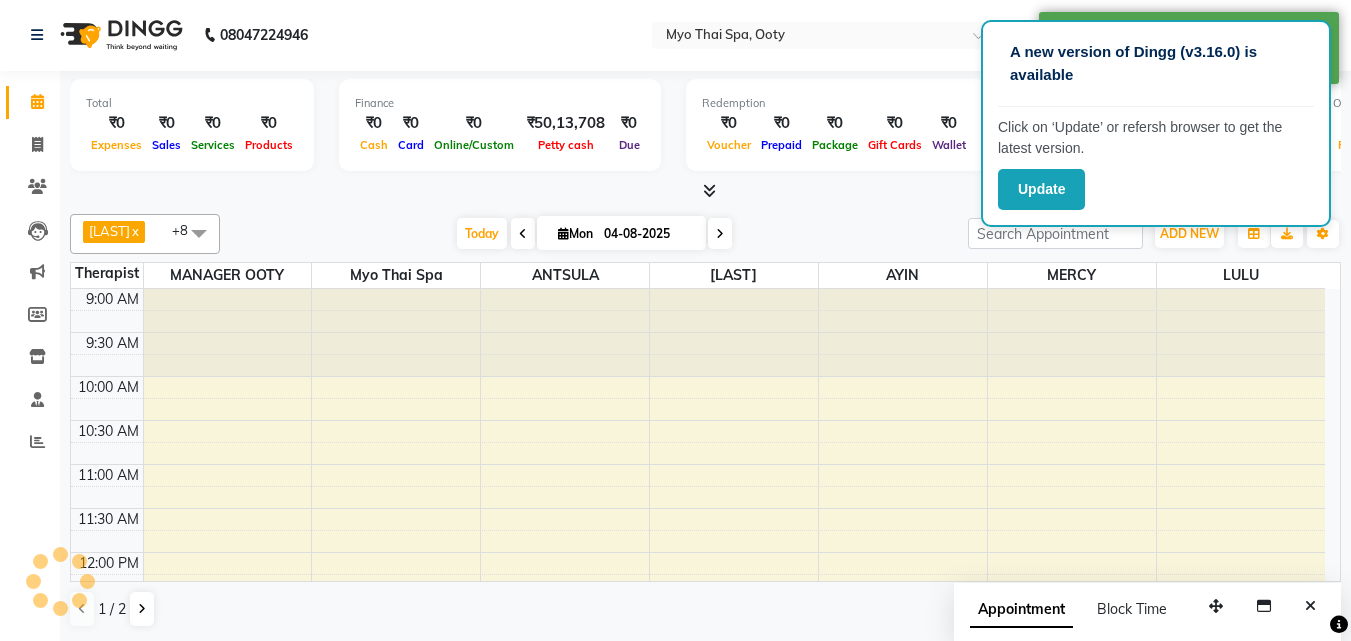 scroll, scrollTop: 0, scrollLeft: 0, axis: both 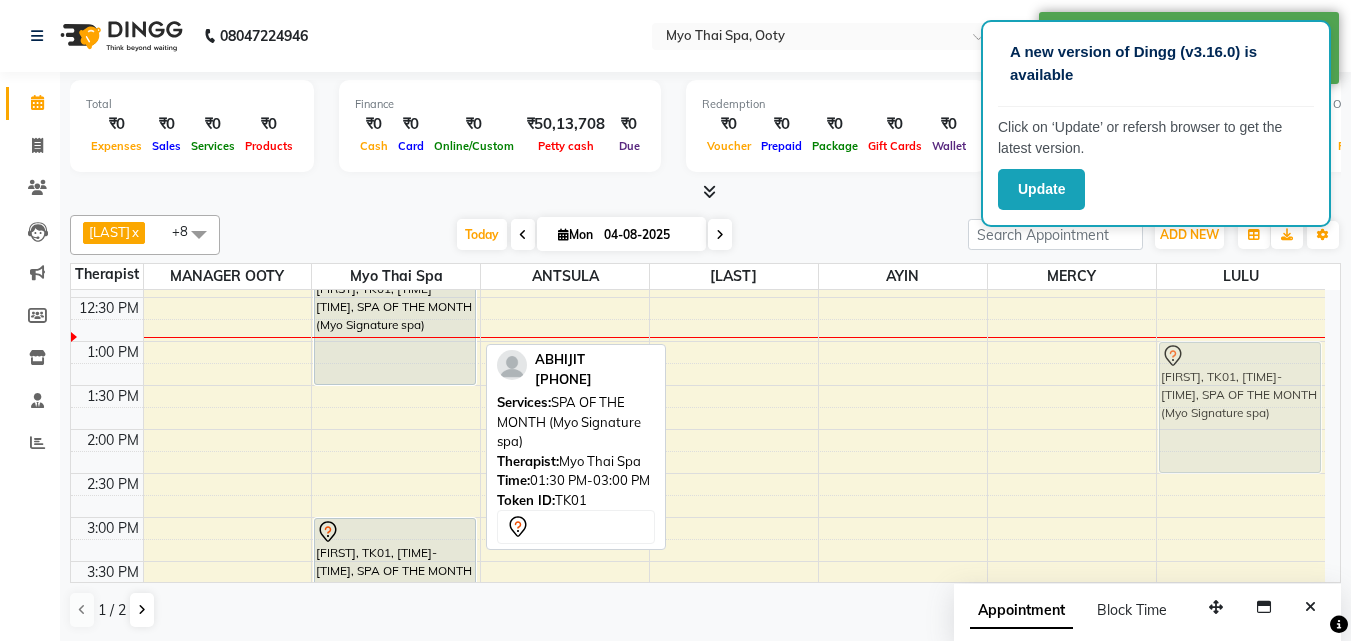 drag, startPoint x: 384, startPoint y: 464, endPoint x: 1158, endPoint y: 424, distance: 775.0329 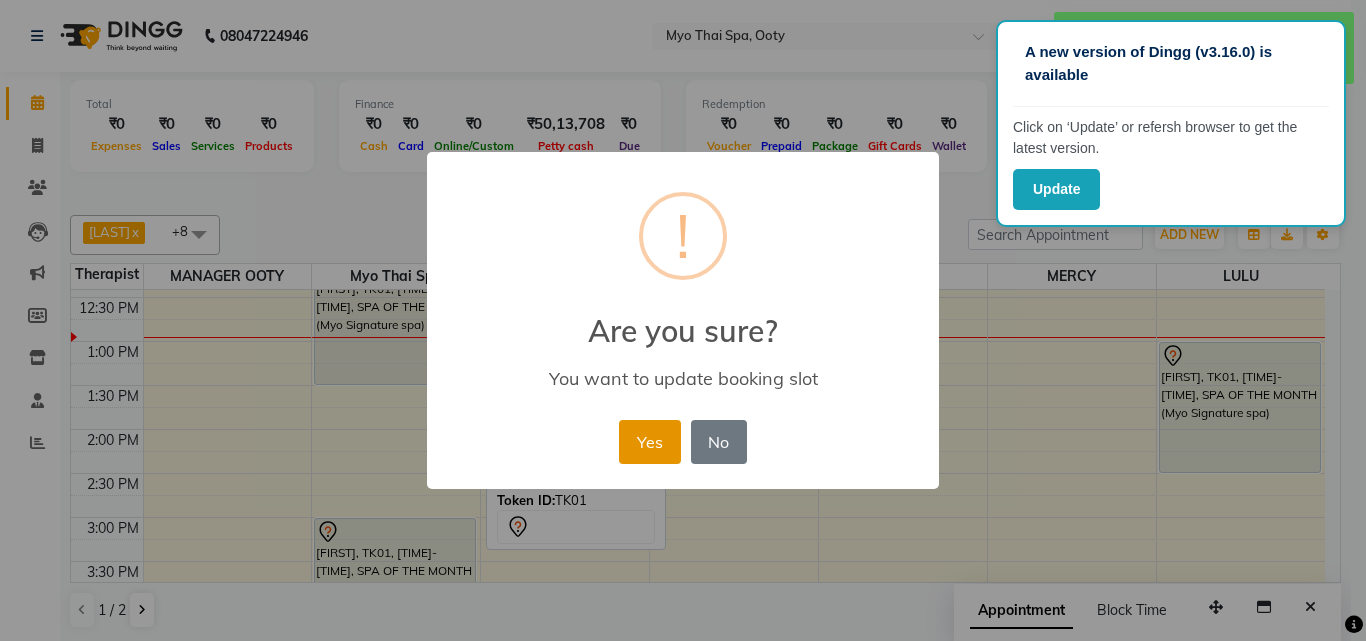 click on "Yes" at bounding box center [649, 442] 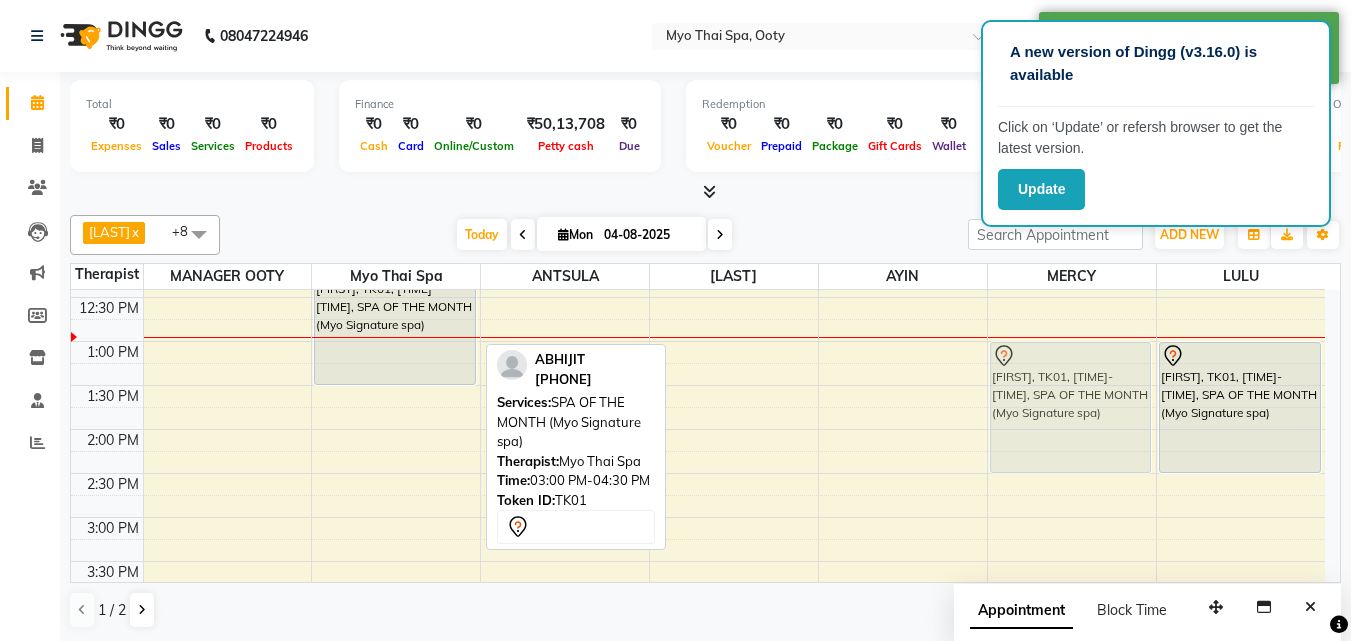 drag, startPoint x: 373, startPoint y: 558, endPoint x: 1074, endPoint y: 392, distance: 720.3867 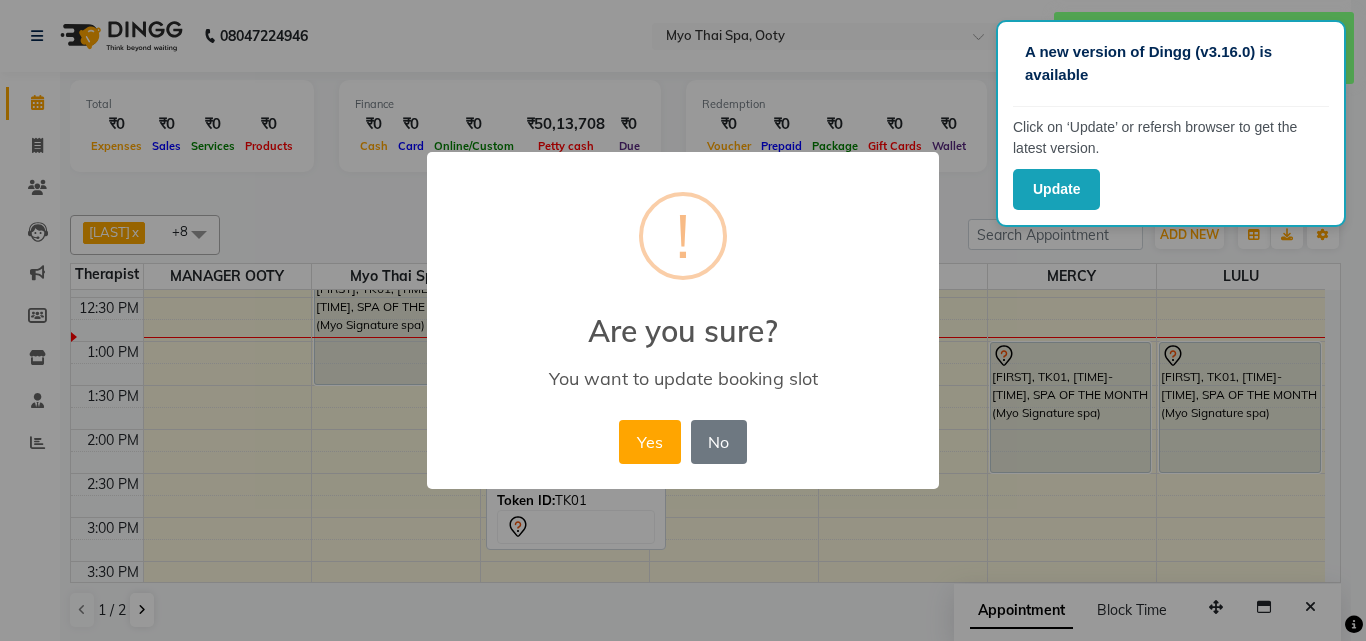 drag, startPoint x: 641, startPoint y: 427, endPoint x: 464, endPoint y: 541, distance: 210.53503 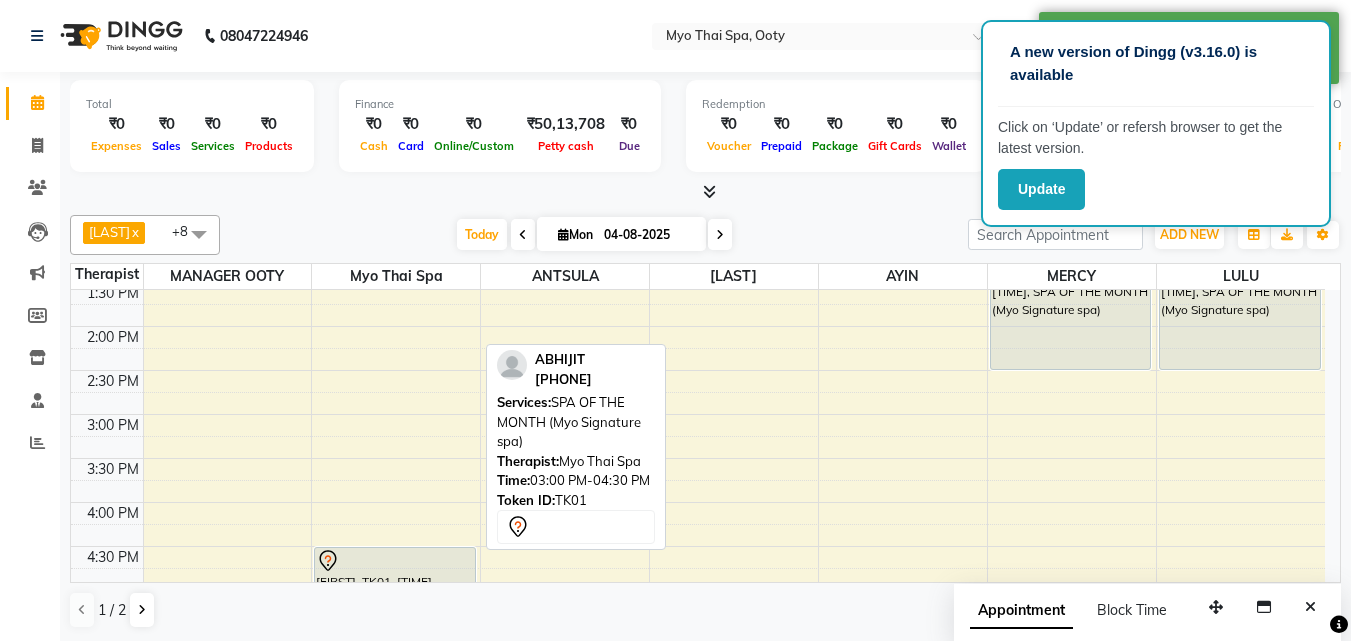 scroll, scrollTop: 500, scrollLeft: 0, axis: vertical 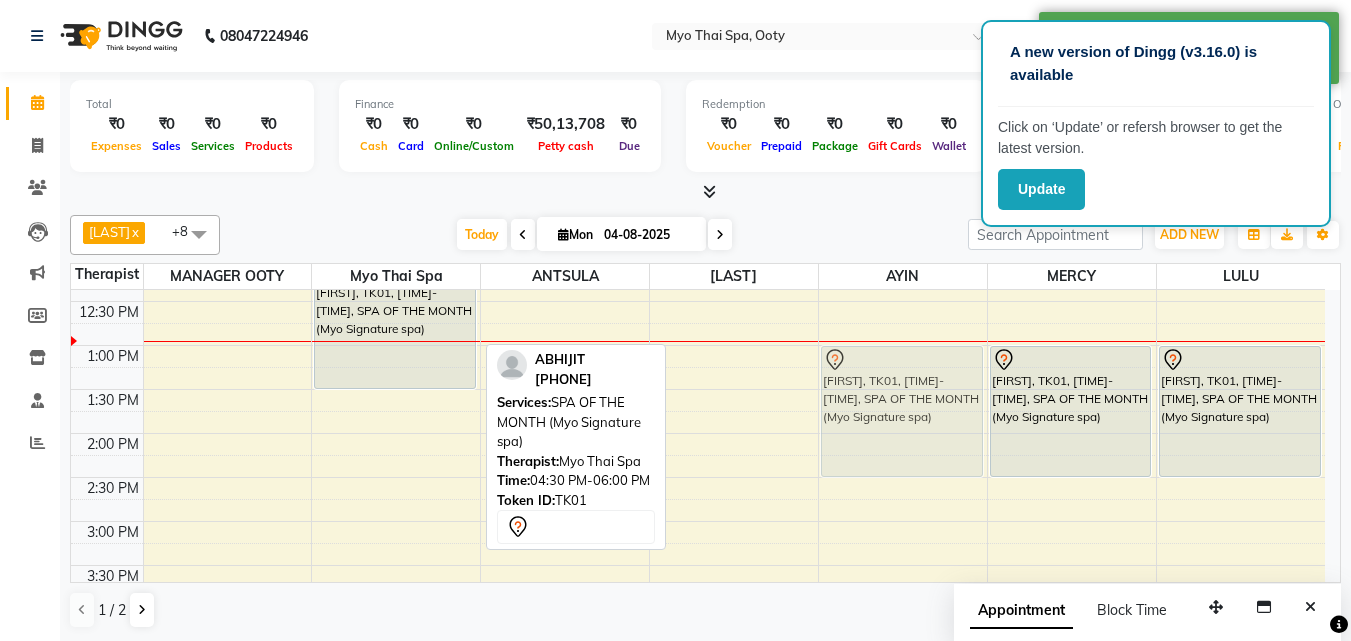 drag, startPoint x: 373, startPoint y: 528, endPoint x: 806, endPoint y: 420, distance: 446.26562 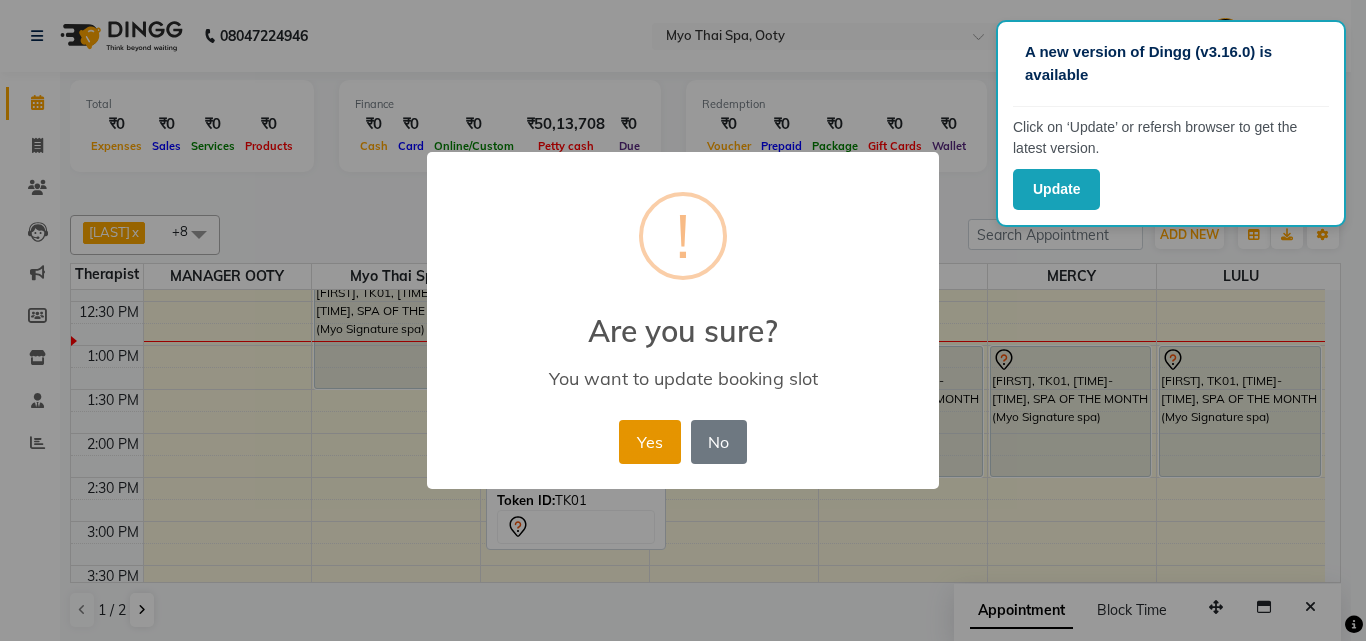click on "Yes" at bounding box center [649, 442] 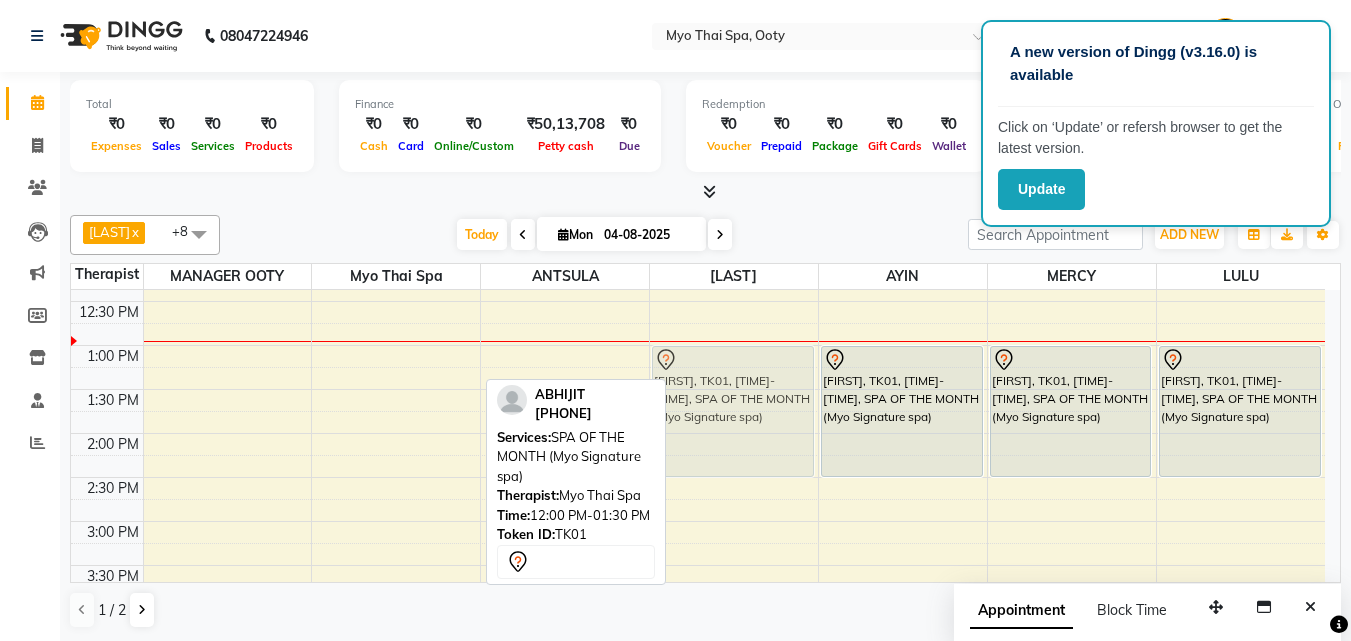 drag, startPoint x: 383, startPoint y: 338, endPoint x: 704, endPoint y: 423, distance: 332.06323 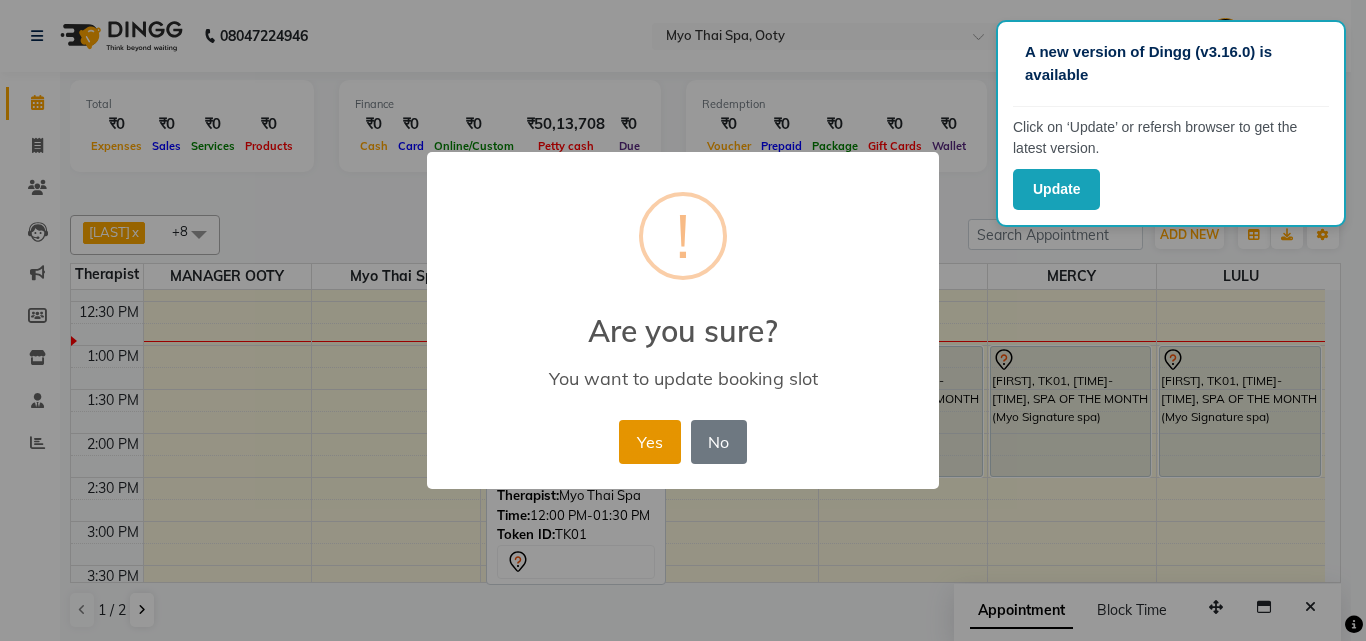 click on "Yes" at bounding box center (649, 442) 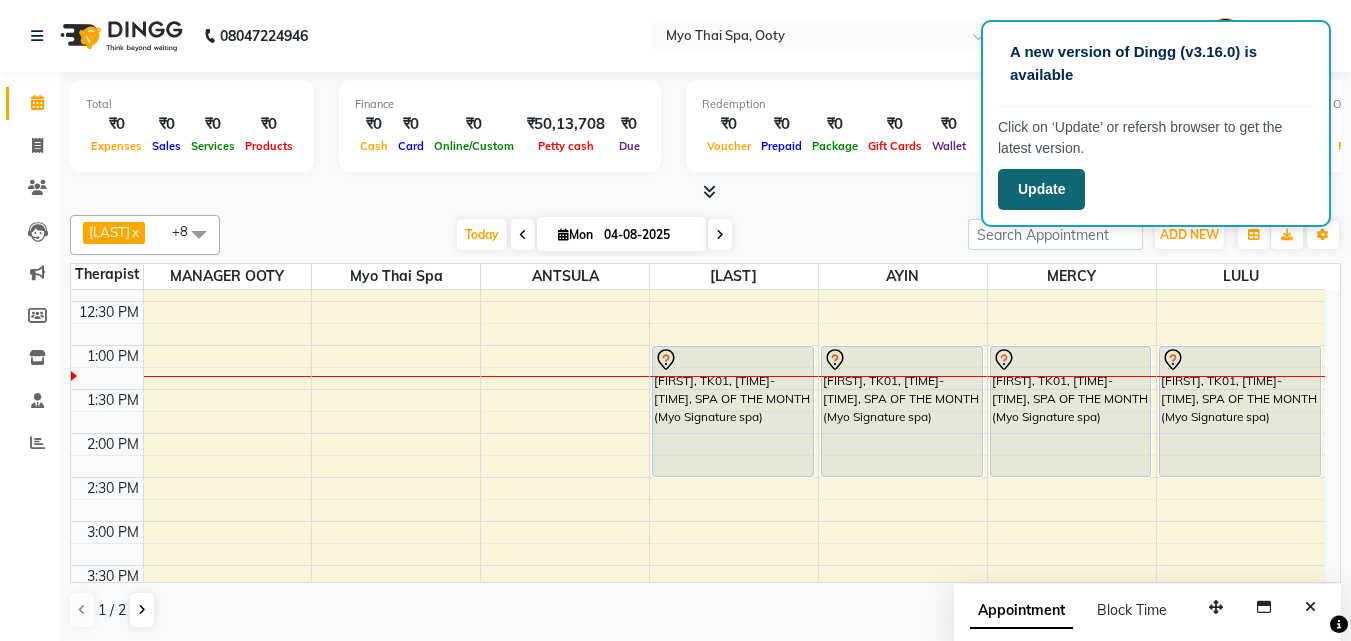 click on "Update" 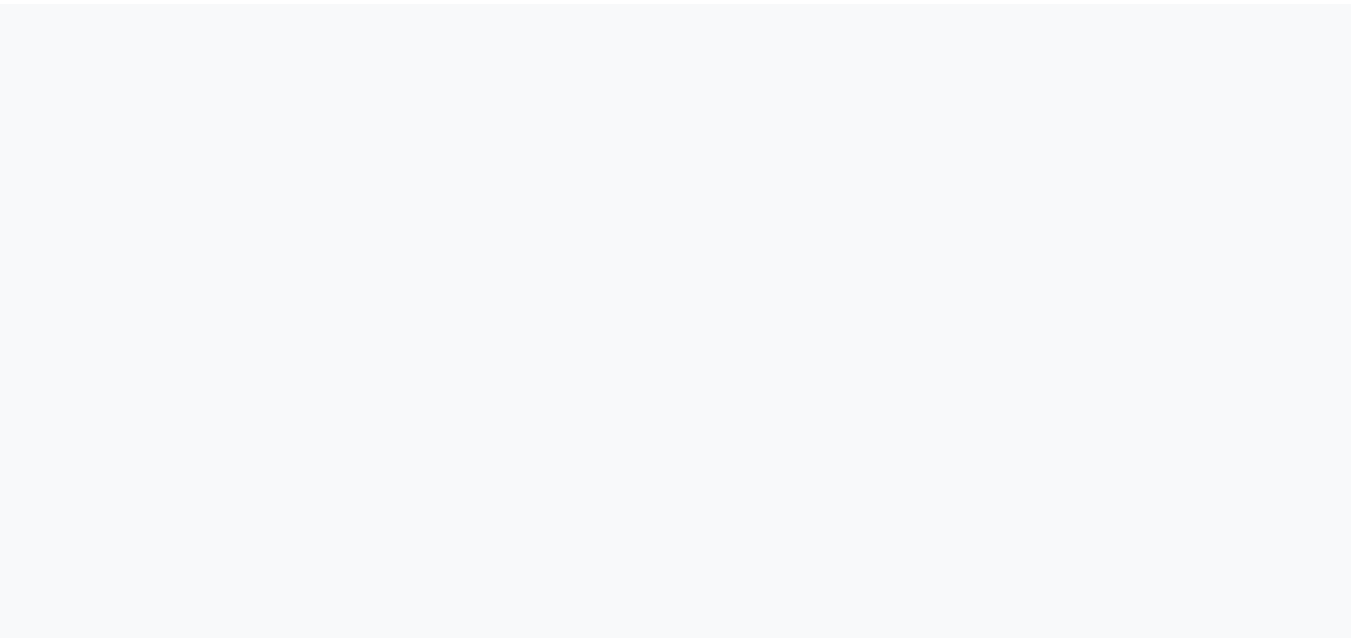 scroll, scrollTop: 0, scrollLeft: 0, axis: both 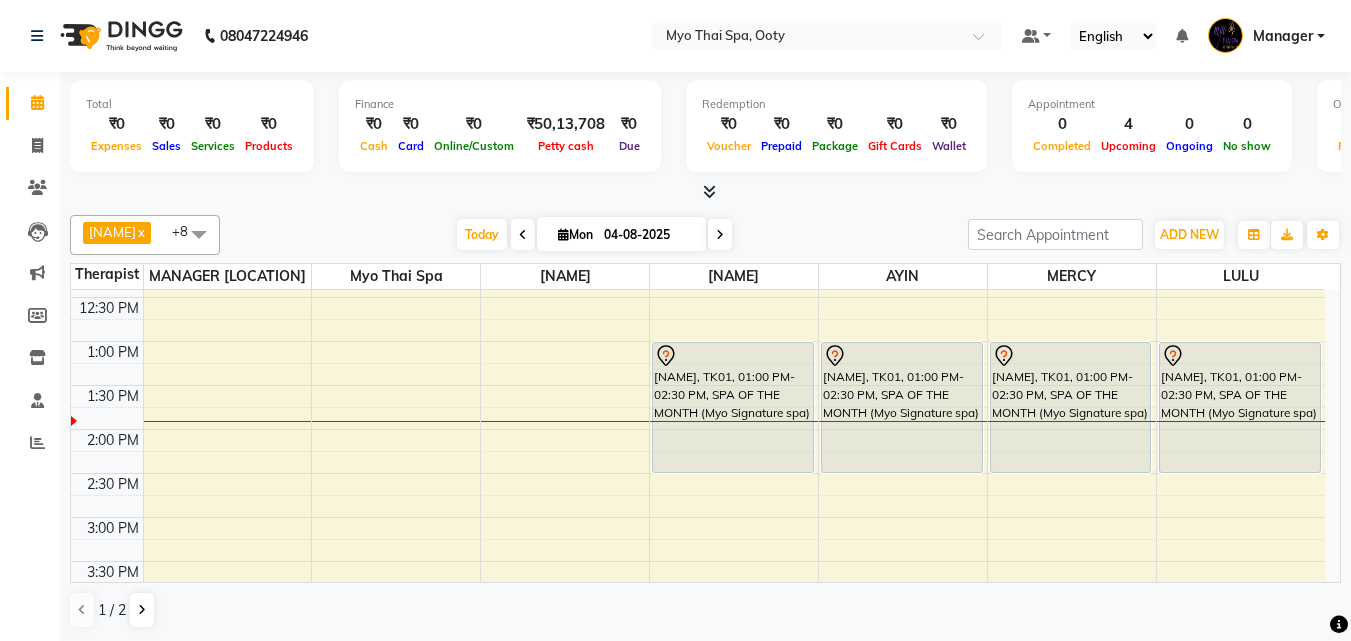 click at bounding box center [199, 234] 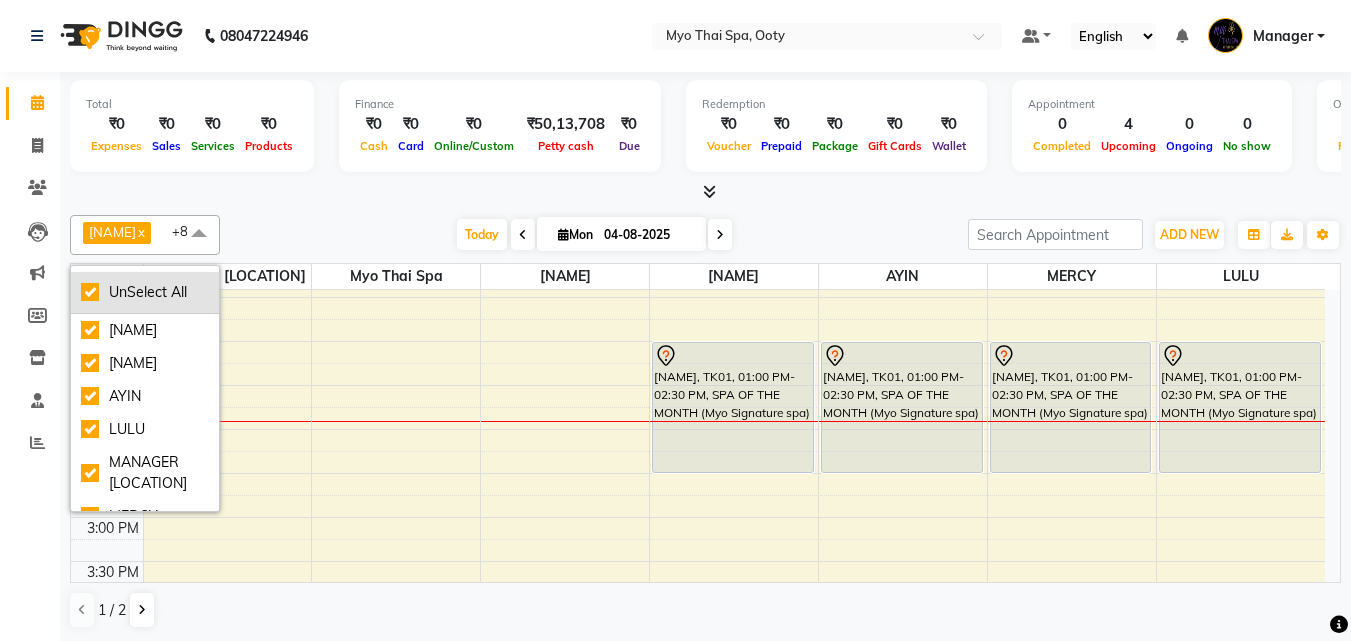click on "UnSelect All" at bounding box center [145, 292] 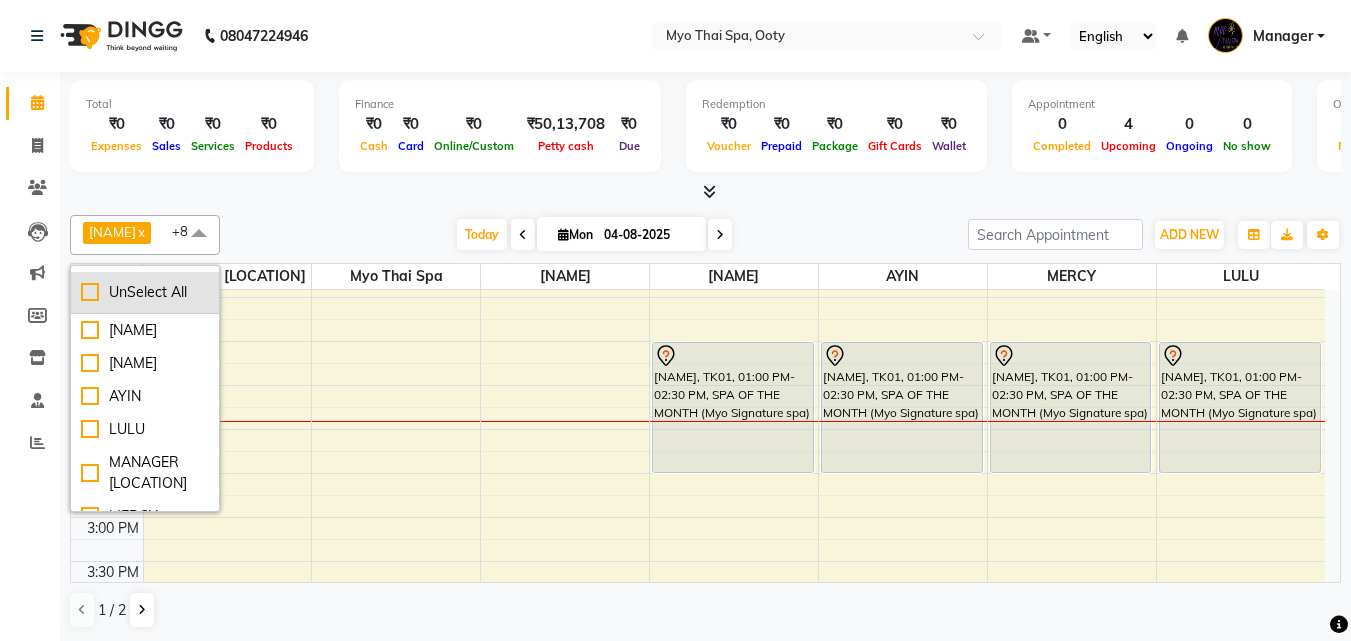 checkbox on "false" 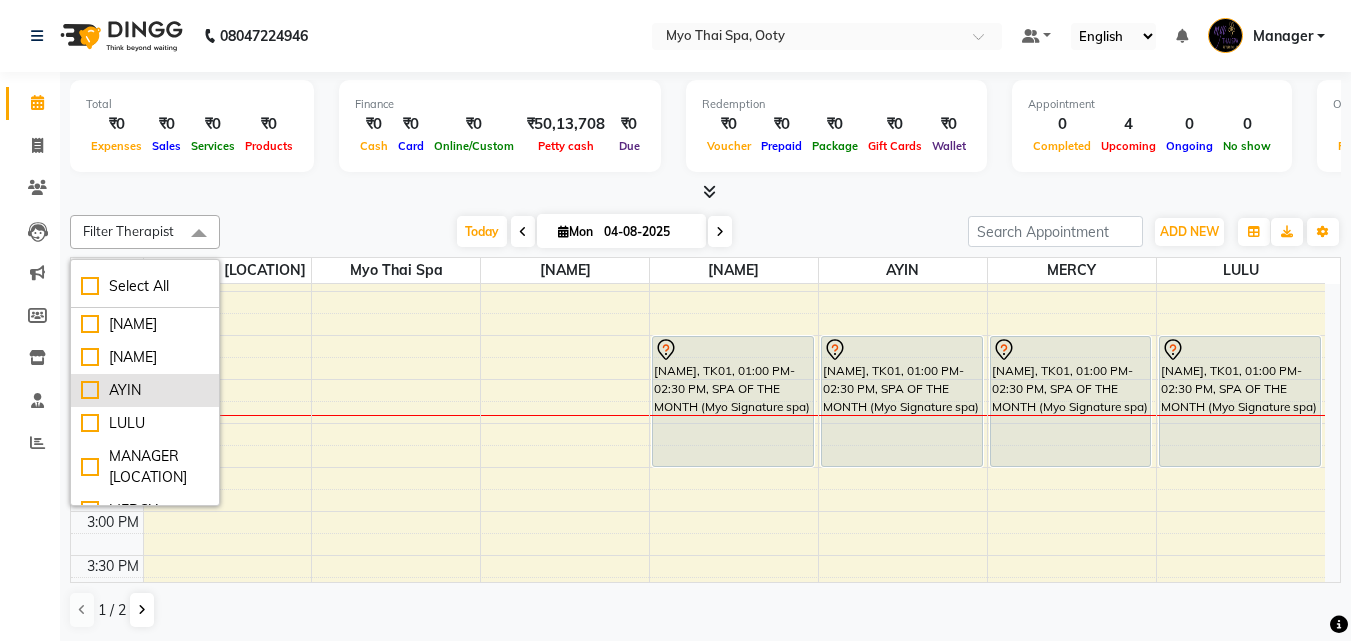 click on "AYIN" at bounding box center (145, 390) 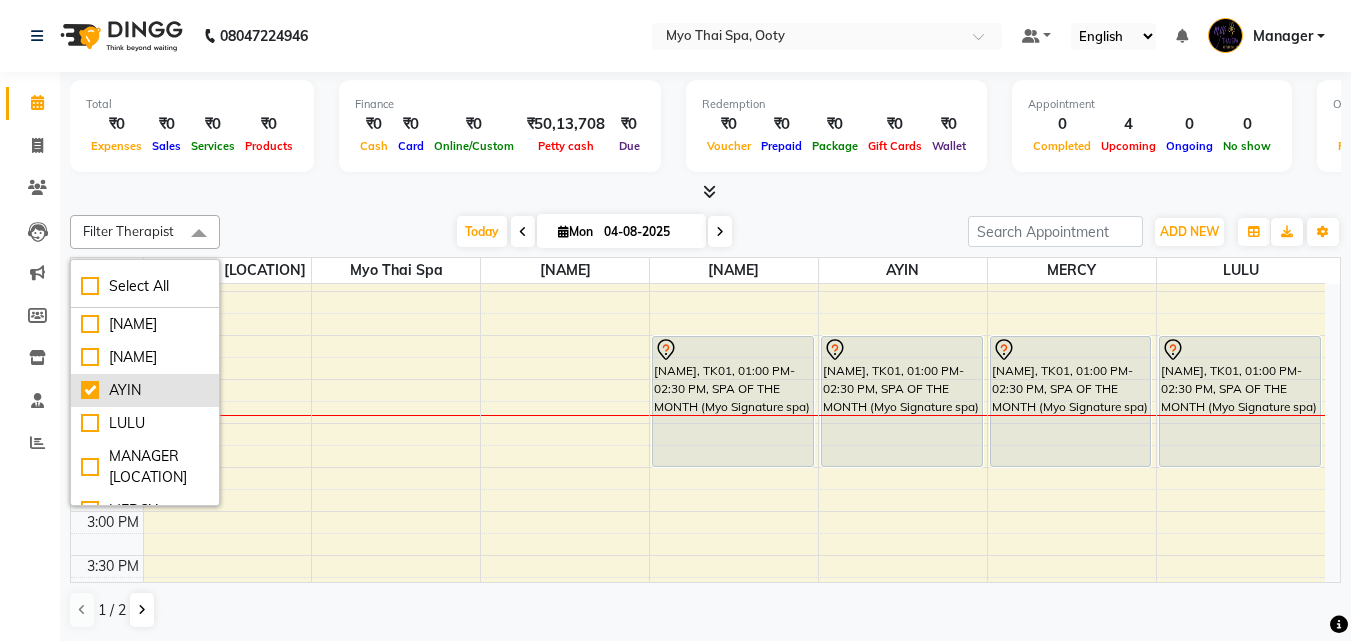 checkbox on "true" 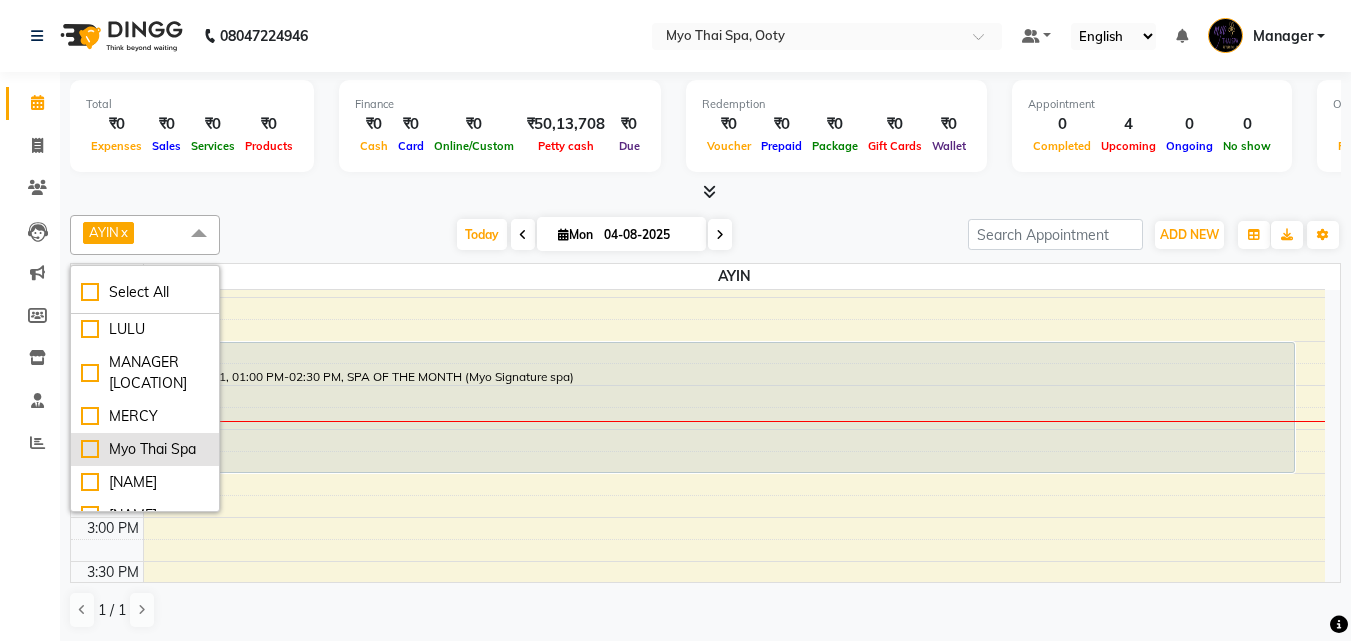 scroll, scrollTop: 142, scrollLeft: 0, axis: vertical 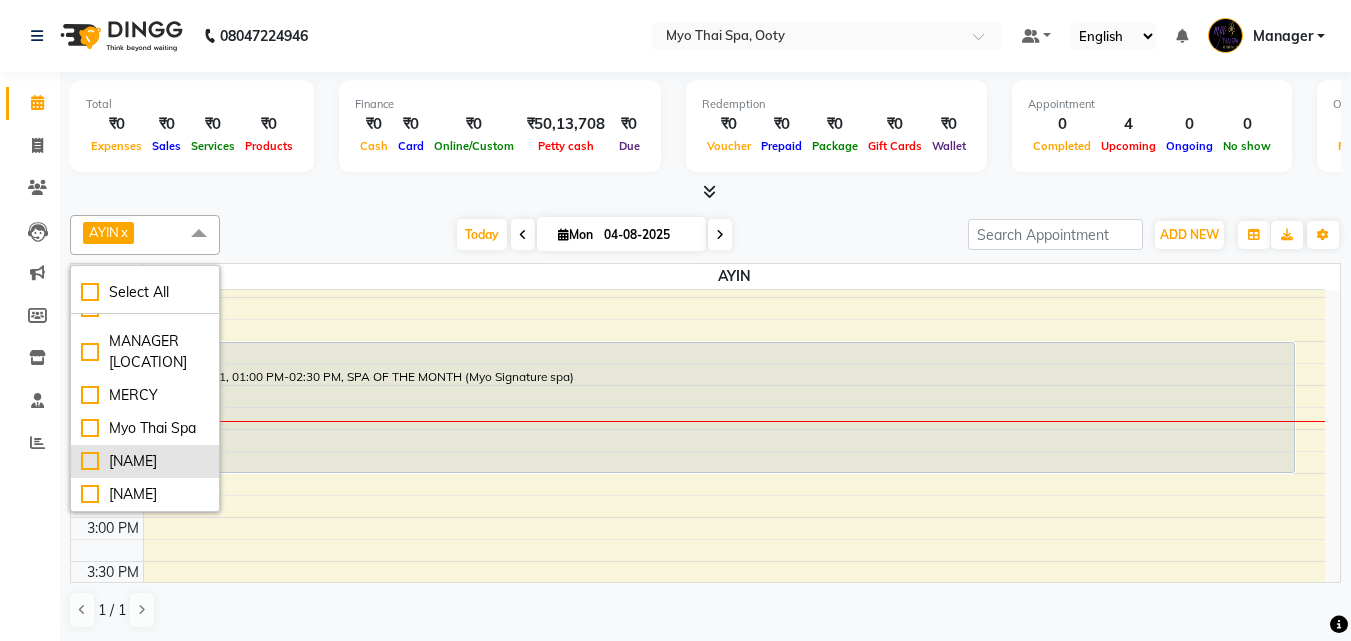 click on "[NAME]" at bounding box center [145, 461] 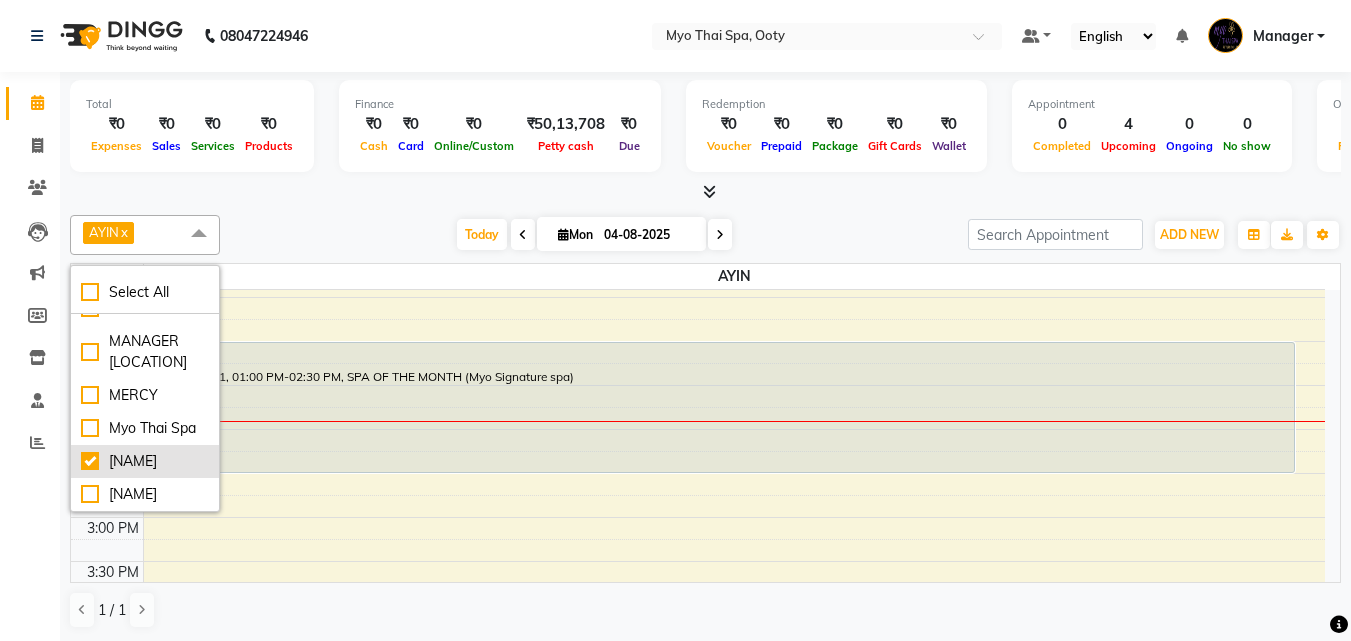 checkbox on "true" 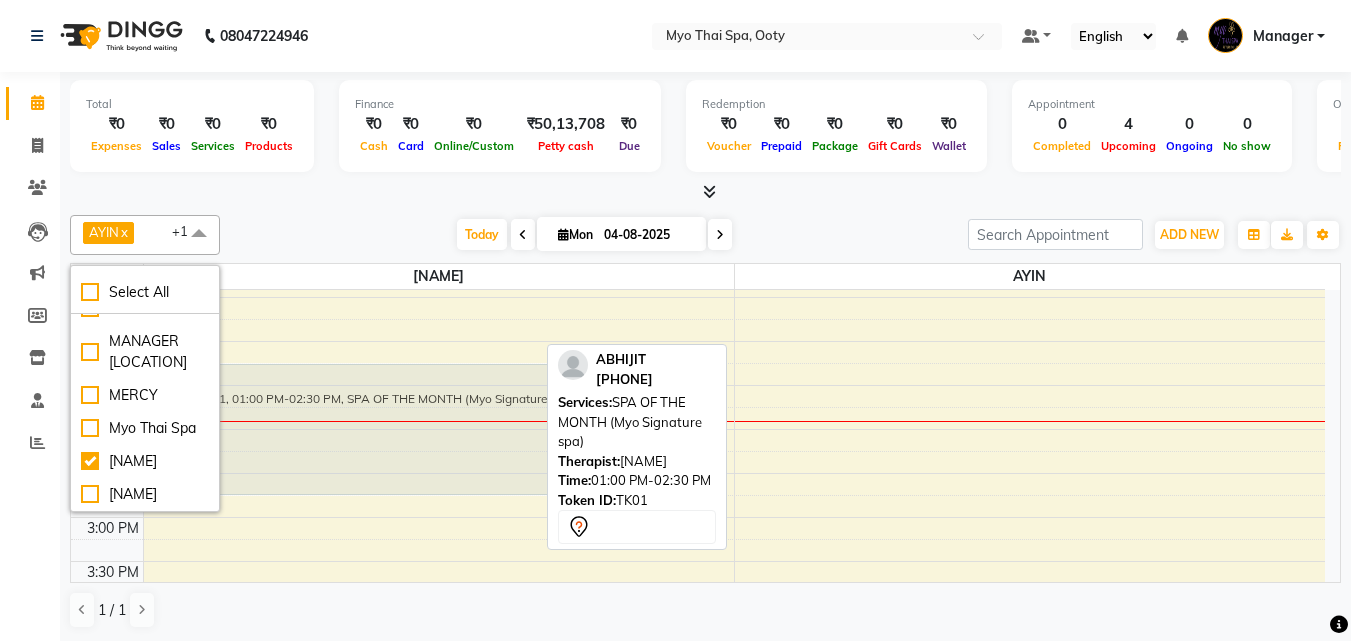 drag, startPoint x: 1003, startPoint y: 429, endPoint x: 522, endPoint y: 452, distance: 481.5496 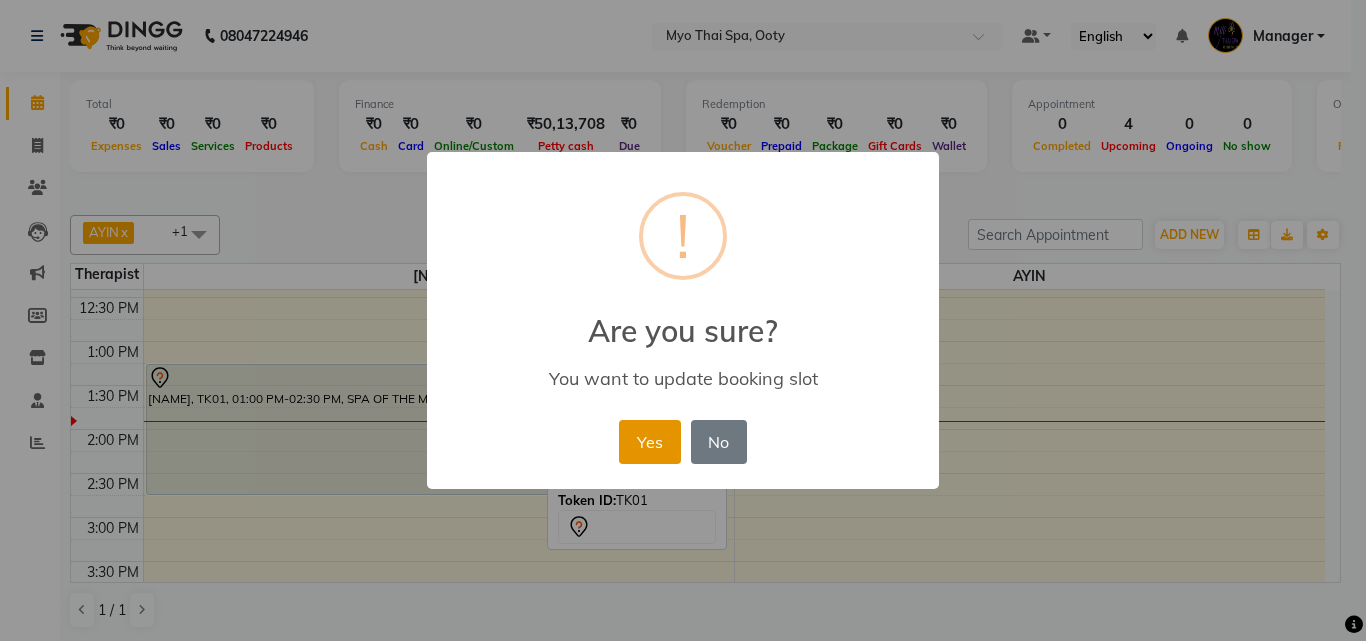 click on "Yes" at bounding box center [649, 442] 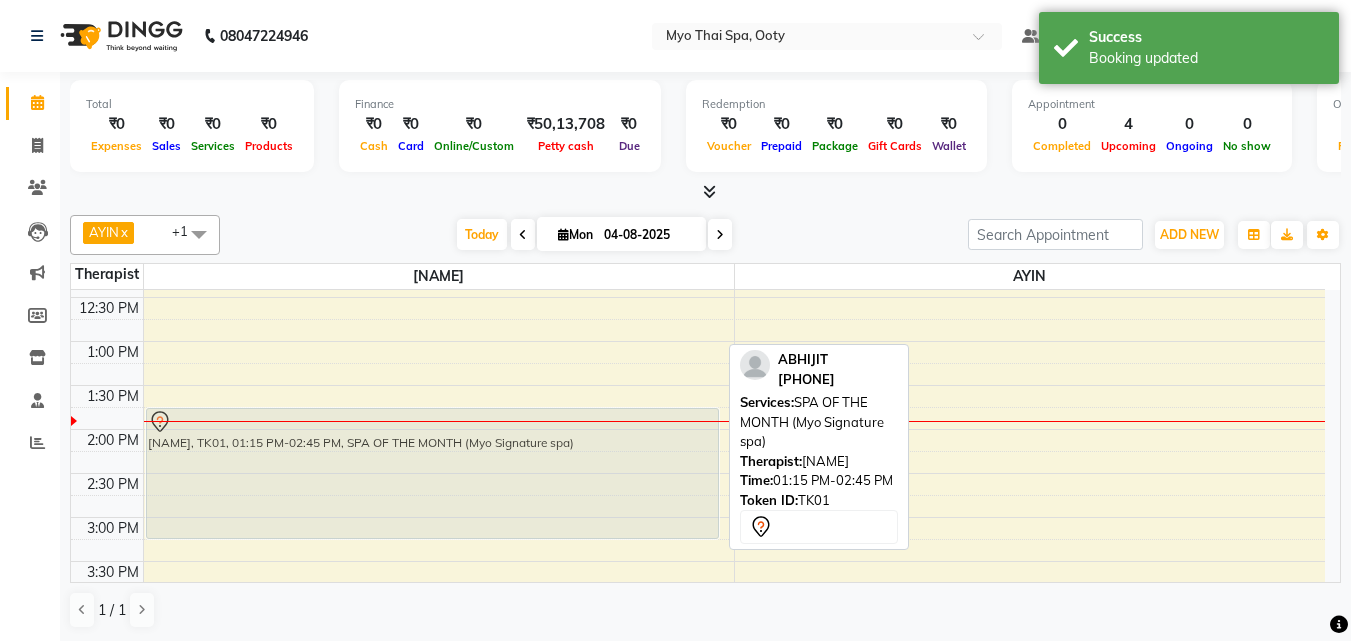 click on "[NAME], TK01, 01:15 PM-02:45 PM, SPA OF THE MONTH (Myo Signature spa)             [NAME], TK01, 01:15 PM-02:45 PM, SPA OF THE MONTH (Myo Signature spa)" at bounding box center (439, 561) 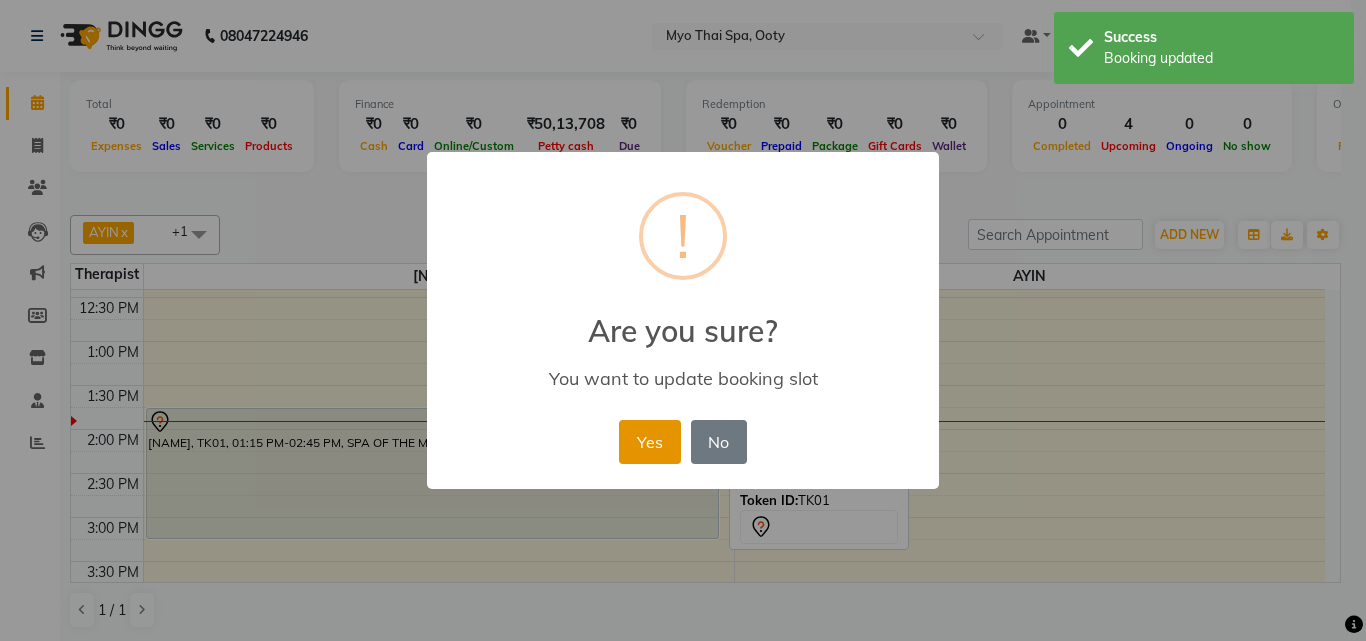 click on "Yes" at bounding box center (649, 442) 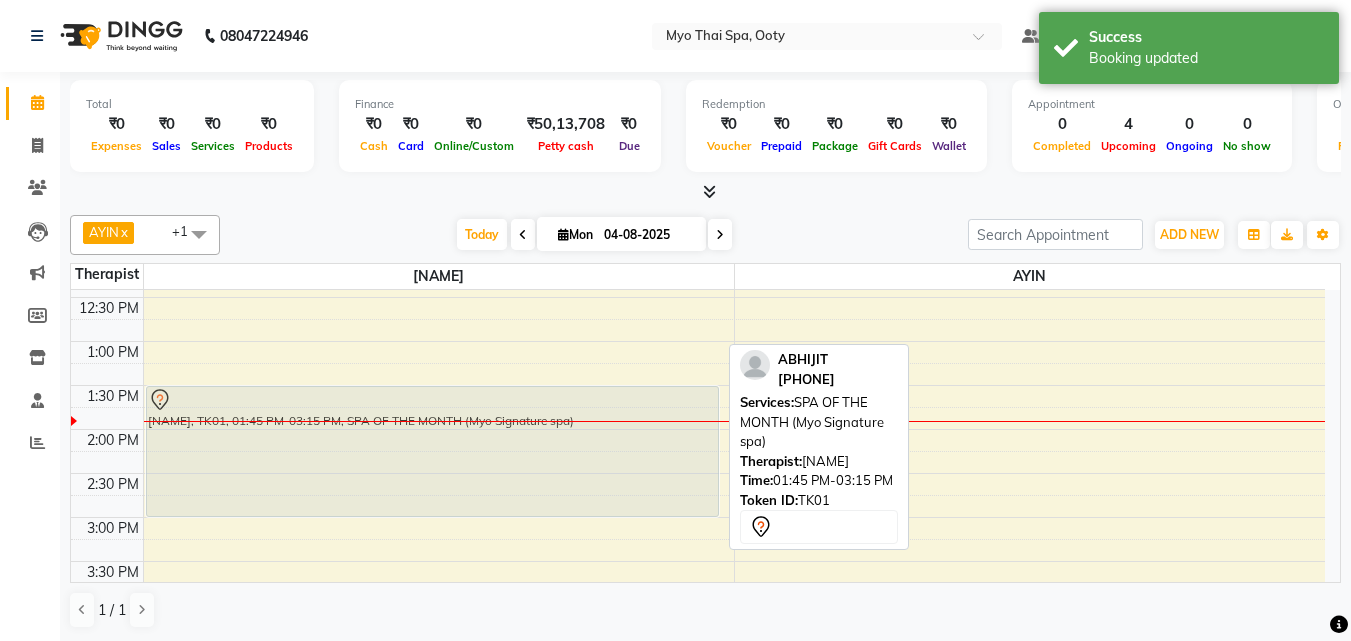 click on "[NAME], TK01, 01:45 PM-03:15 PM, SPA OF THE MONTH (Myo Signature spa)             [NAME], TK01, 01:45 PM-03:15 PM, SPA OF THE MONTH (Myo Signature spa)" at bounding box center (439, 561) 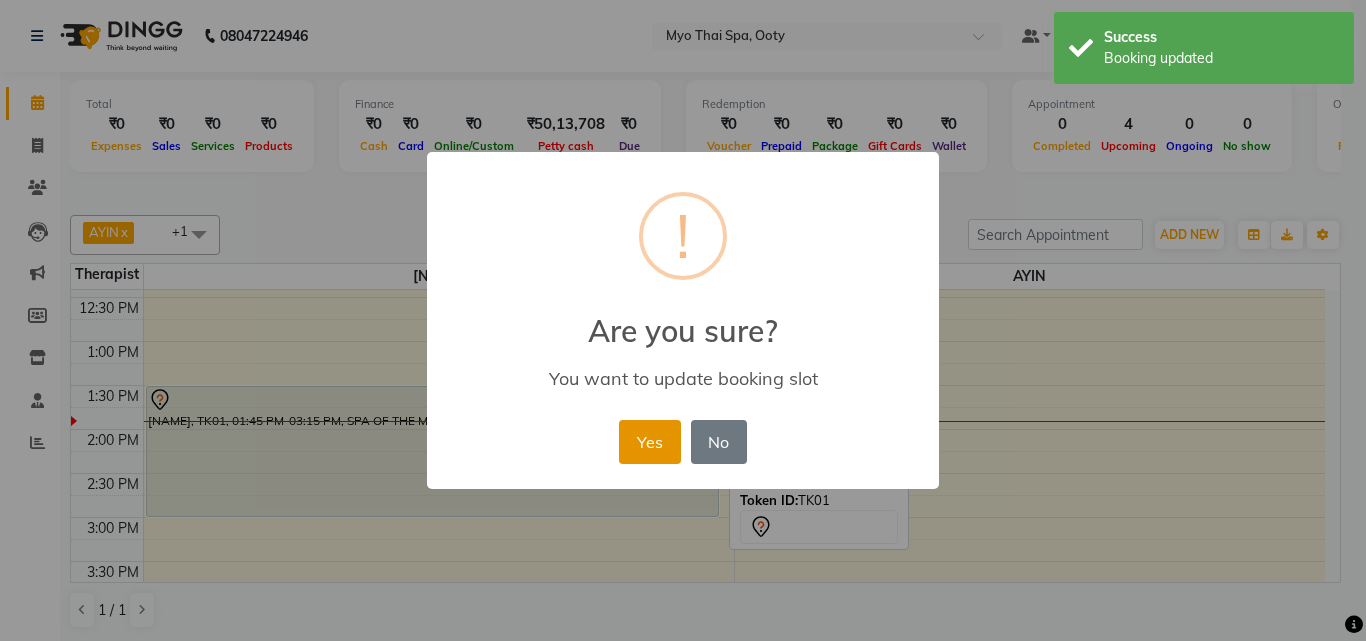 click on "Yes" at bounding box center [649, 442] 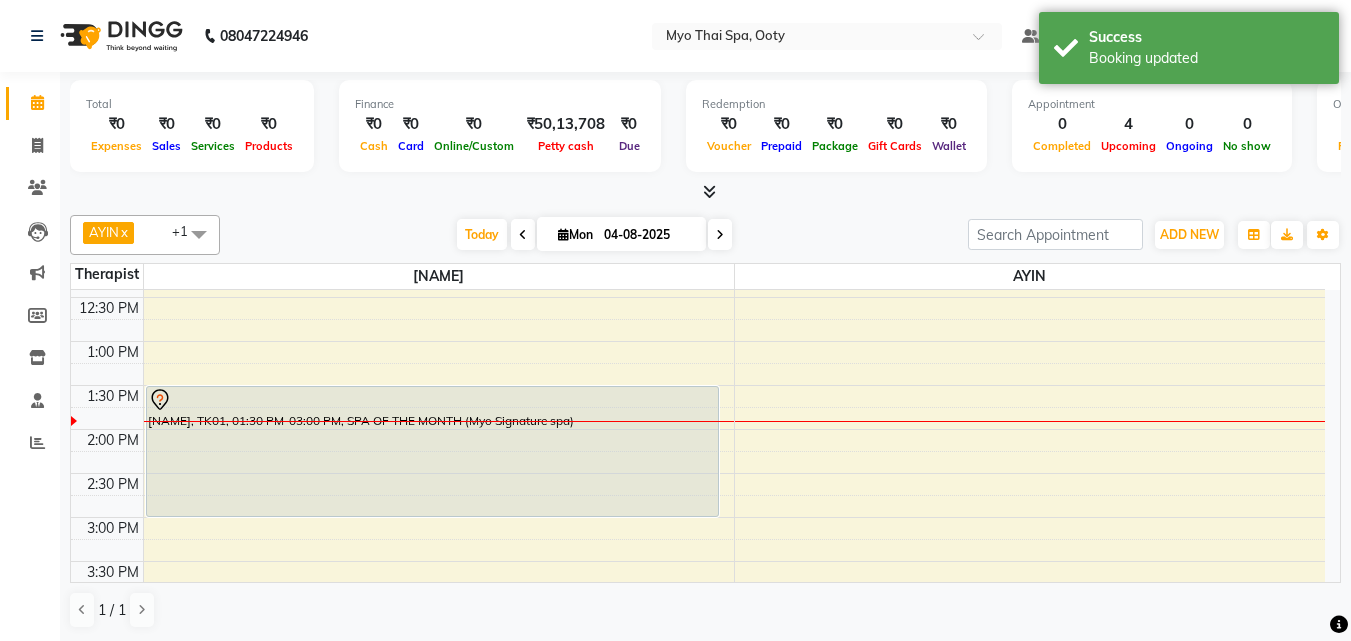 click at bounding box center [199, 234] 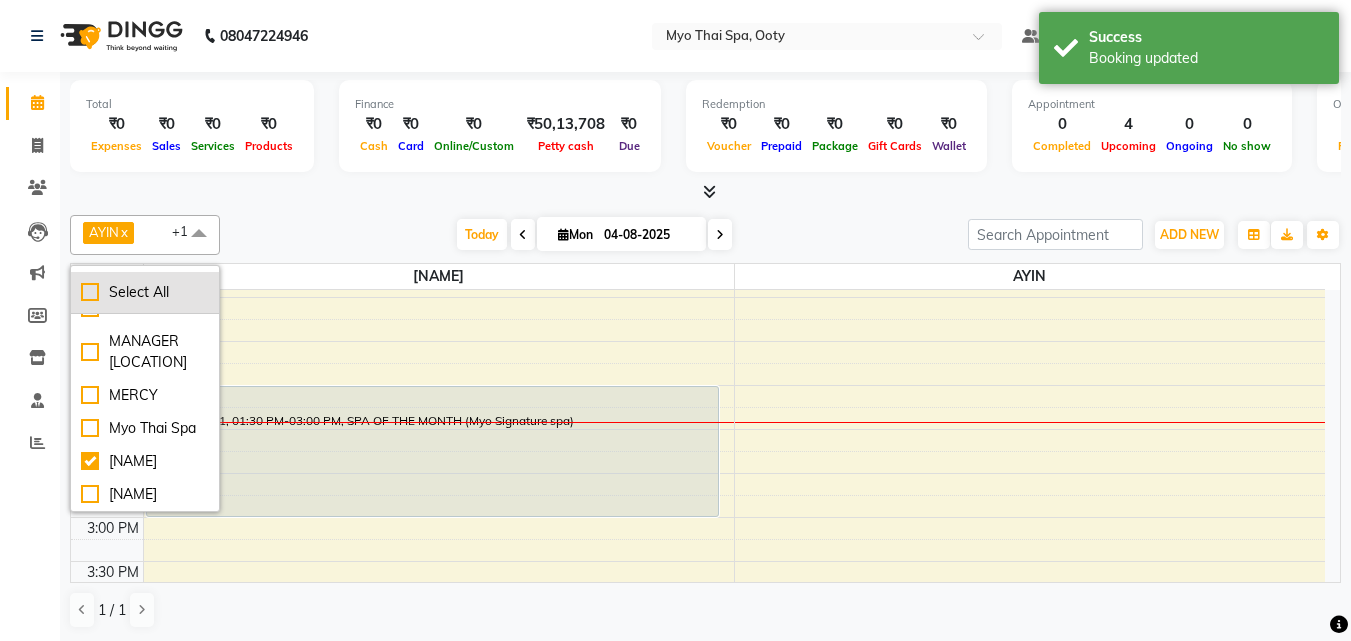 click on "Select All" at bounding box center [145, 292] 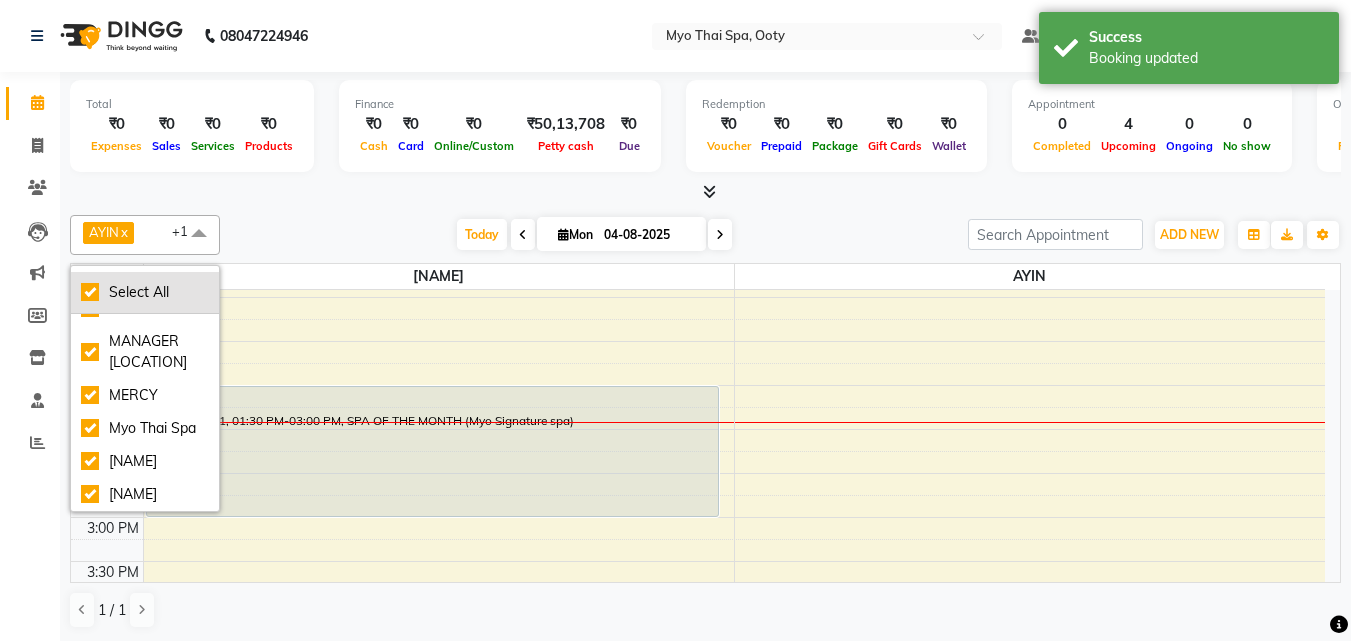 checkbox on "true" 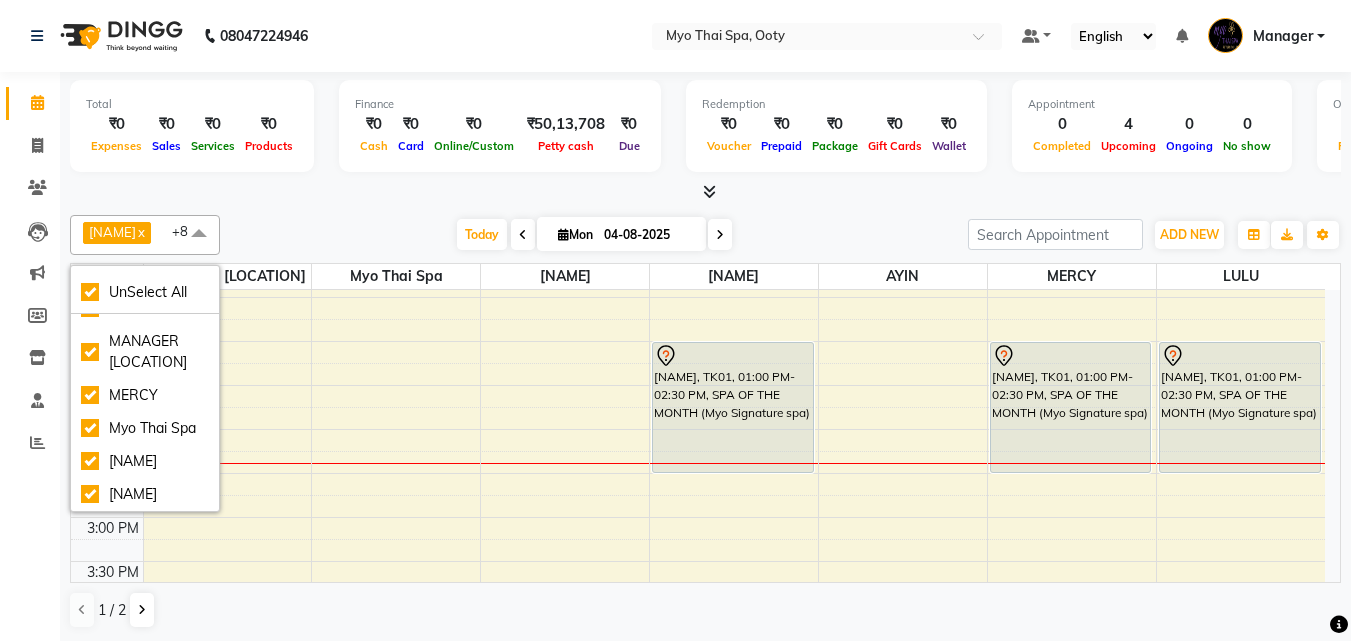 click on "[NAME], TK01, 01:00 PM-02:30 PM, SPA OF THE MONTH (Myo Signature spa)             [NAME], TK01, 01:00 PM-02:30 PM, SPA OF THE MONTH (Myo Signature spa)             [NAME], TK01, 01:00 PM-02:30 PM, SPA OF THE MONTH (Myo Signature spa)" at bounding box center [698, 561] 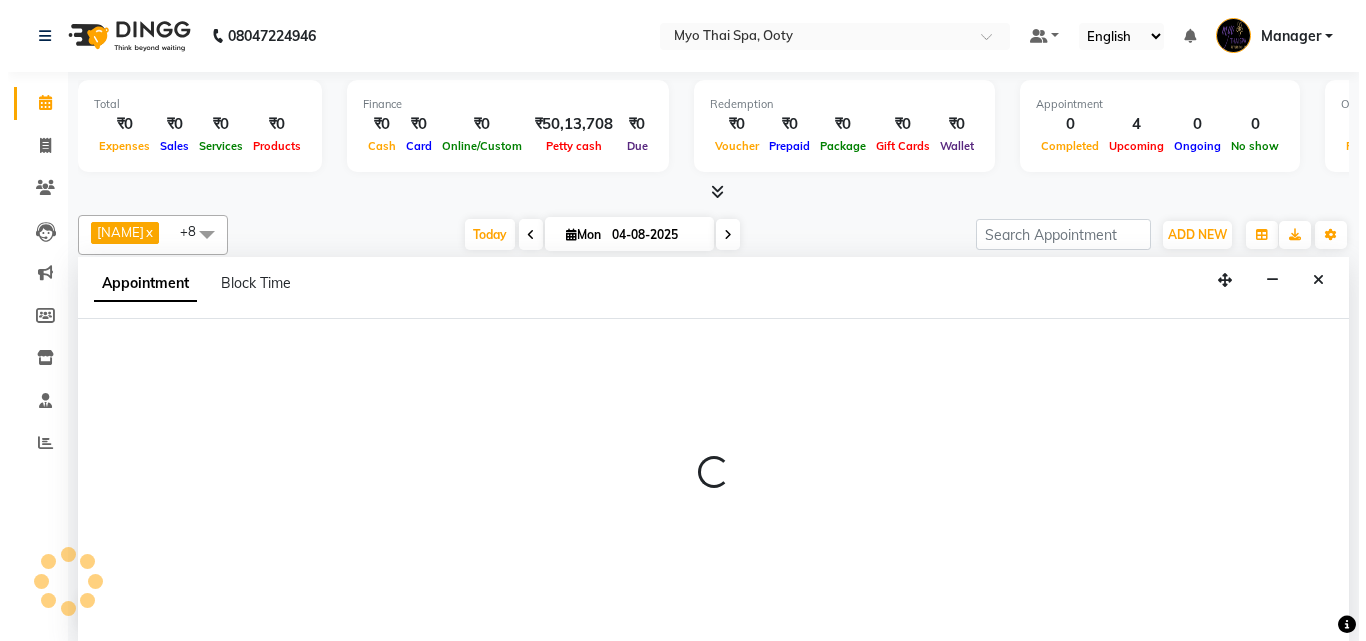 scroll, scrollTop: 1, scrollLeft: 0, axis: vertical 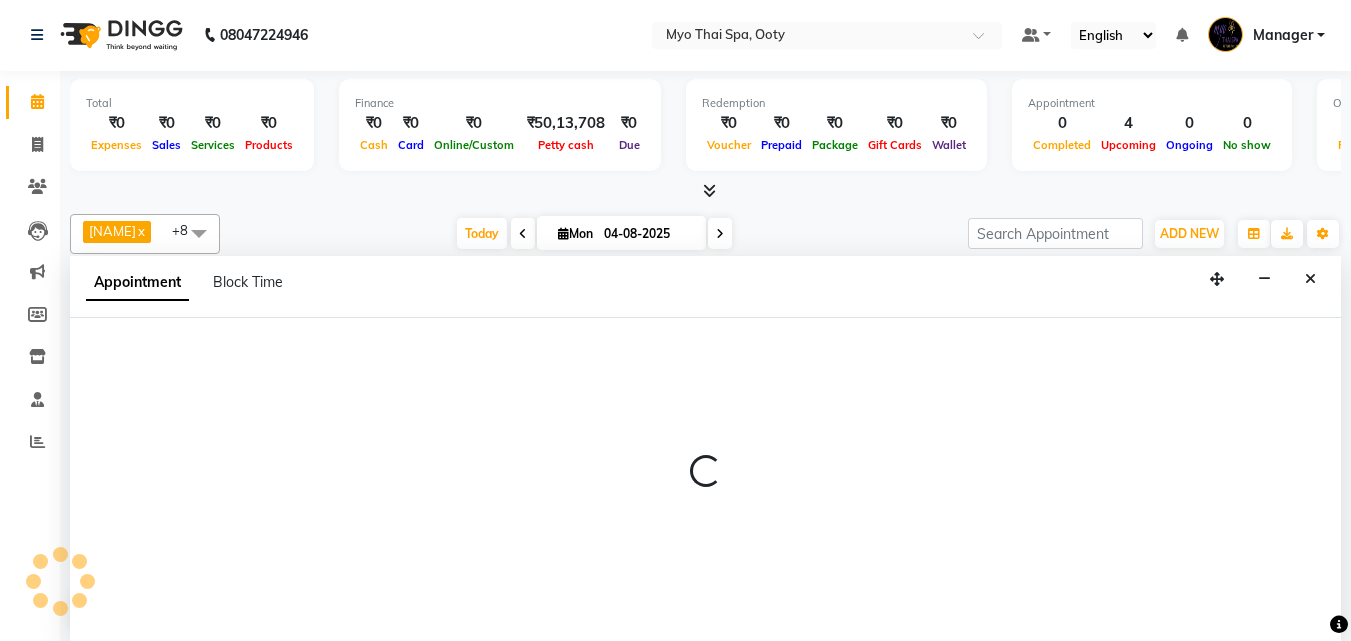 select on "53563" 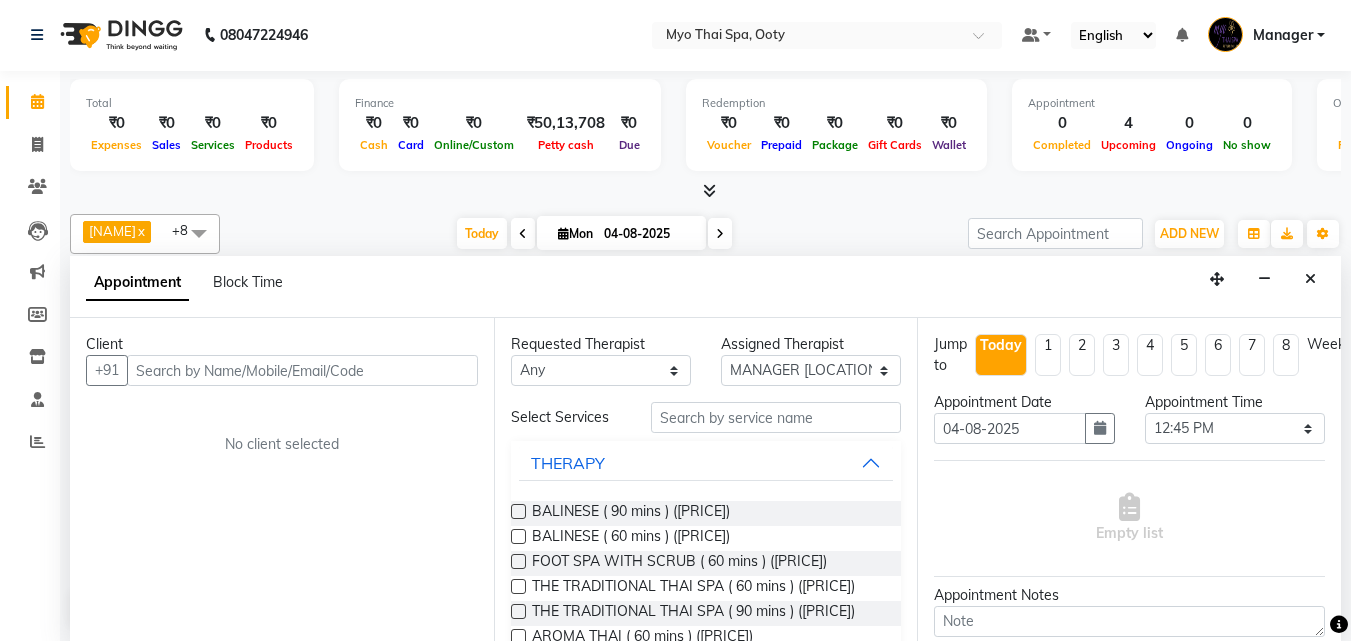 click at bounding box center (1310, 279) 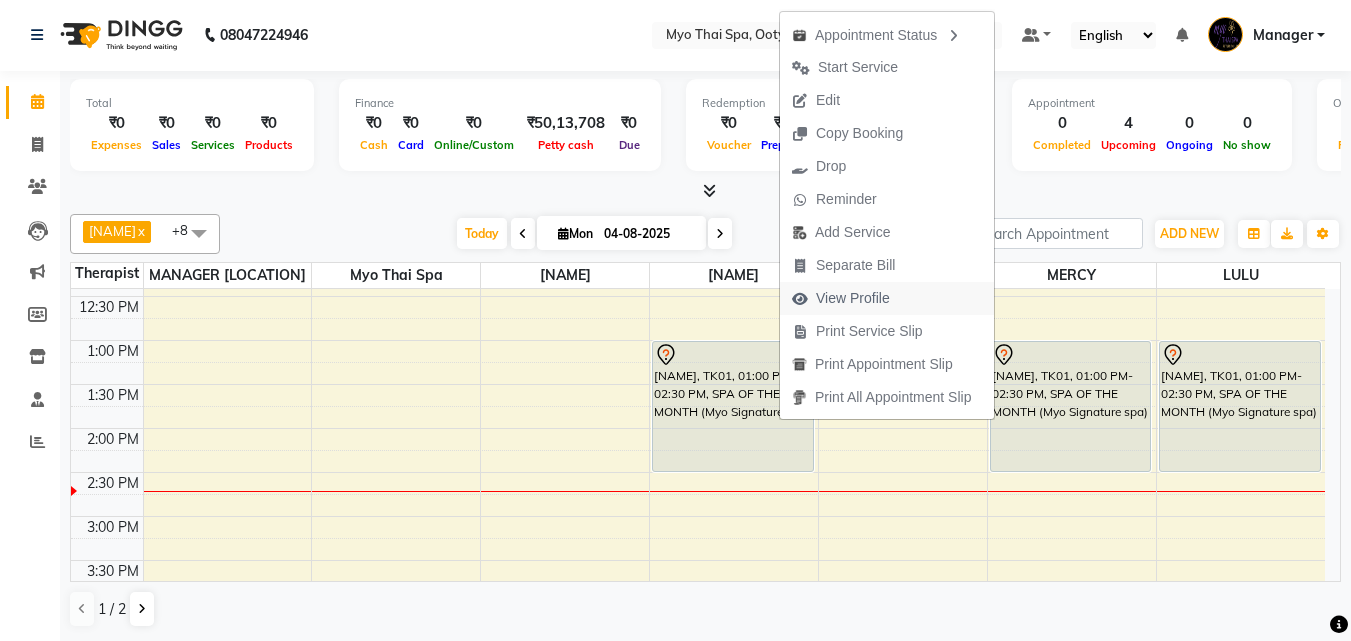 click on "View Profile" at bounding box center (853, 298) 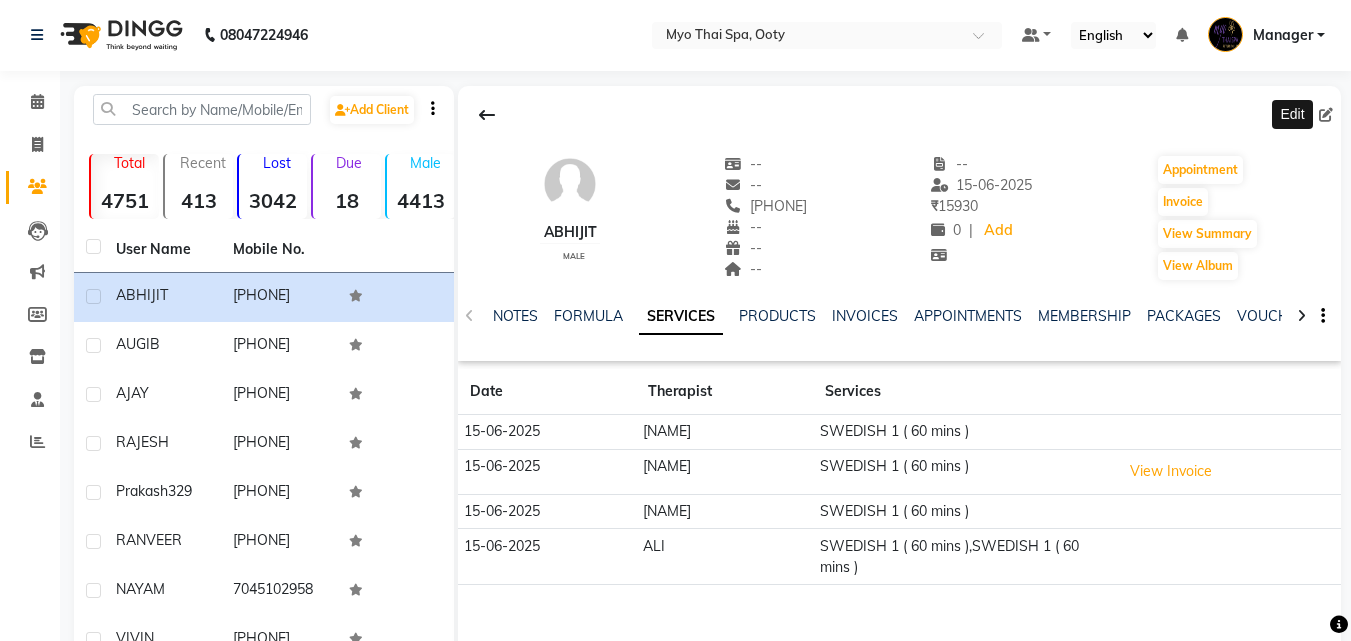 click 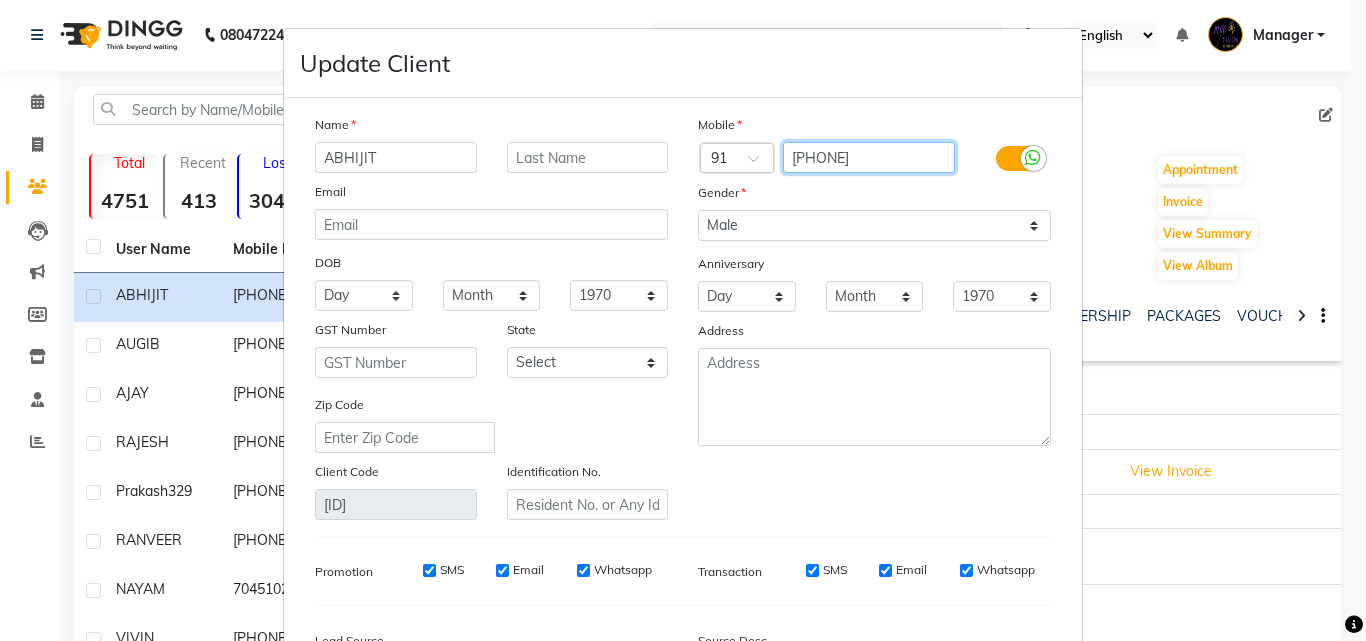 click on "[PHONE]" at bounding box center [869, 157] 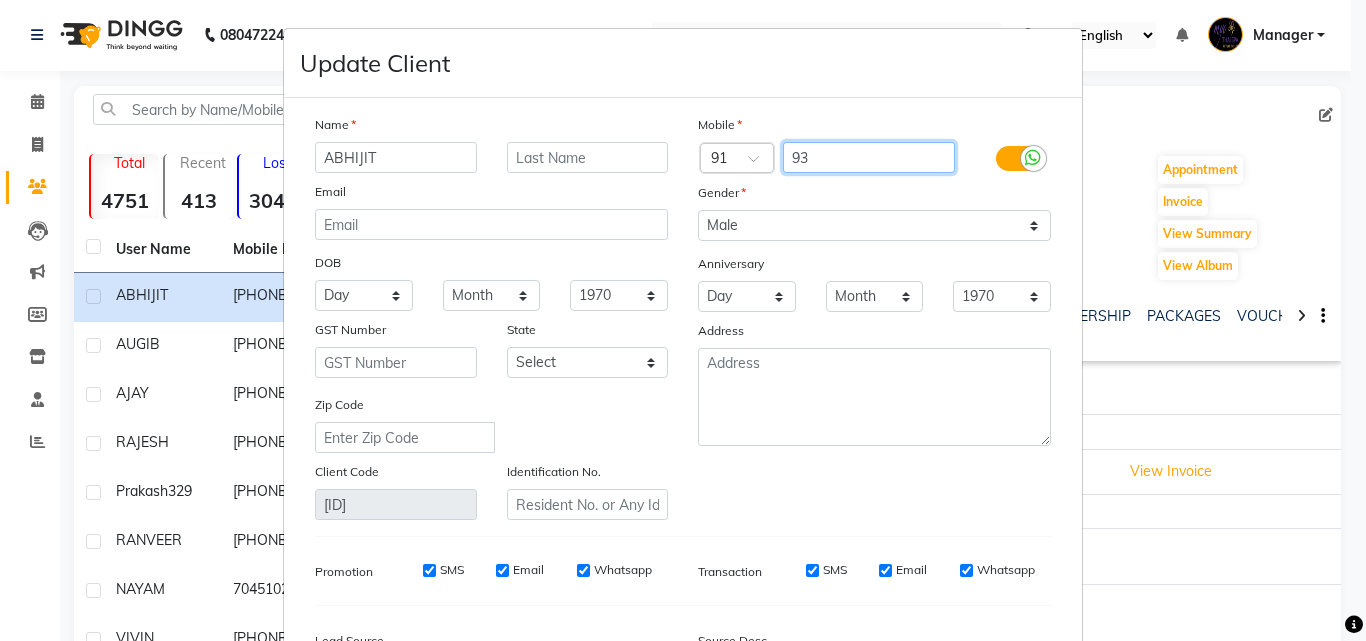 type on "9" 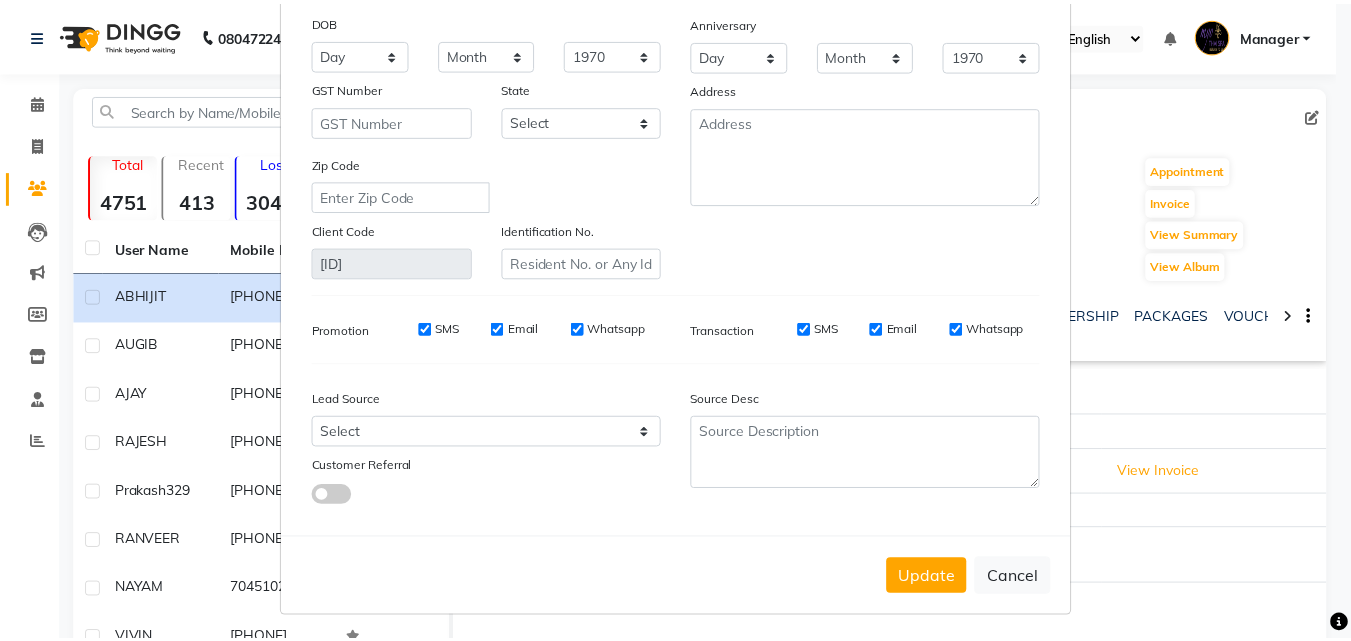 scroll, scrollTop: 246, scrollLeft: 0, axis: vertical 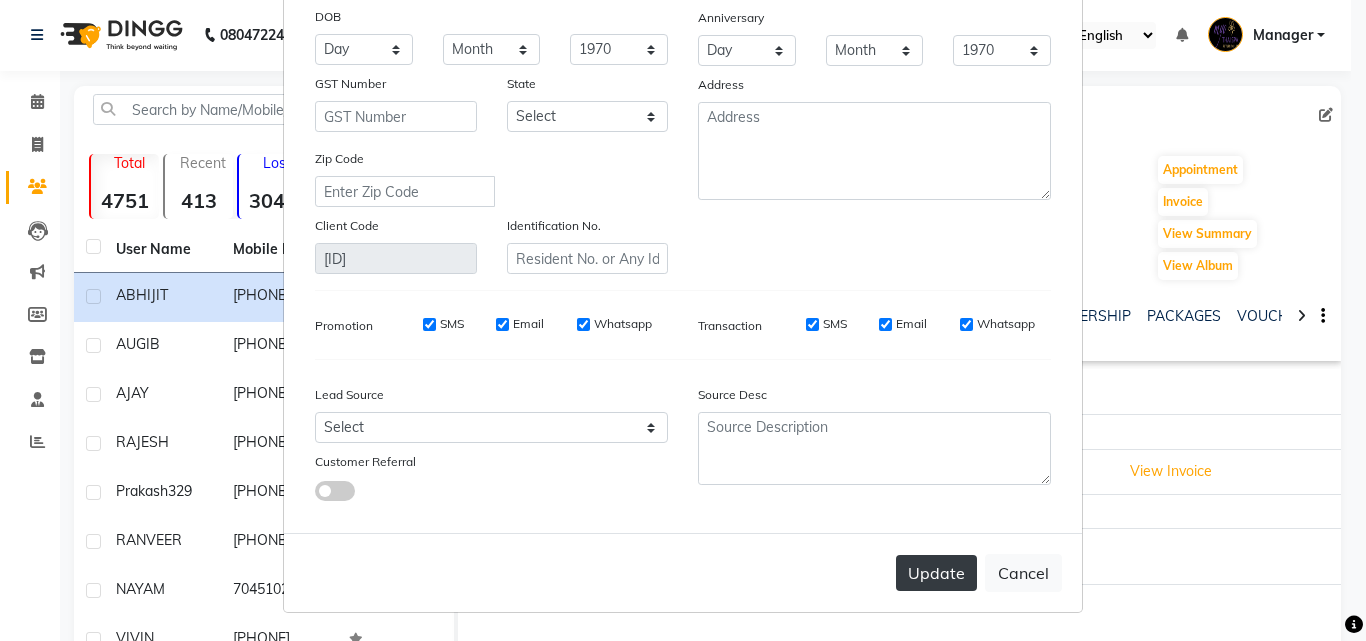 type on "[PHONE]" 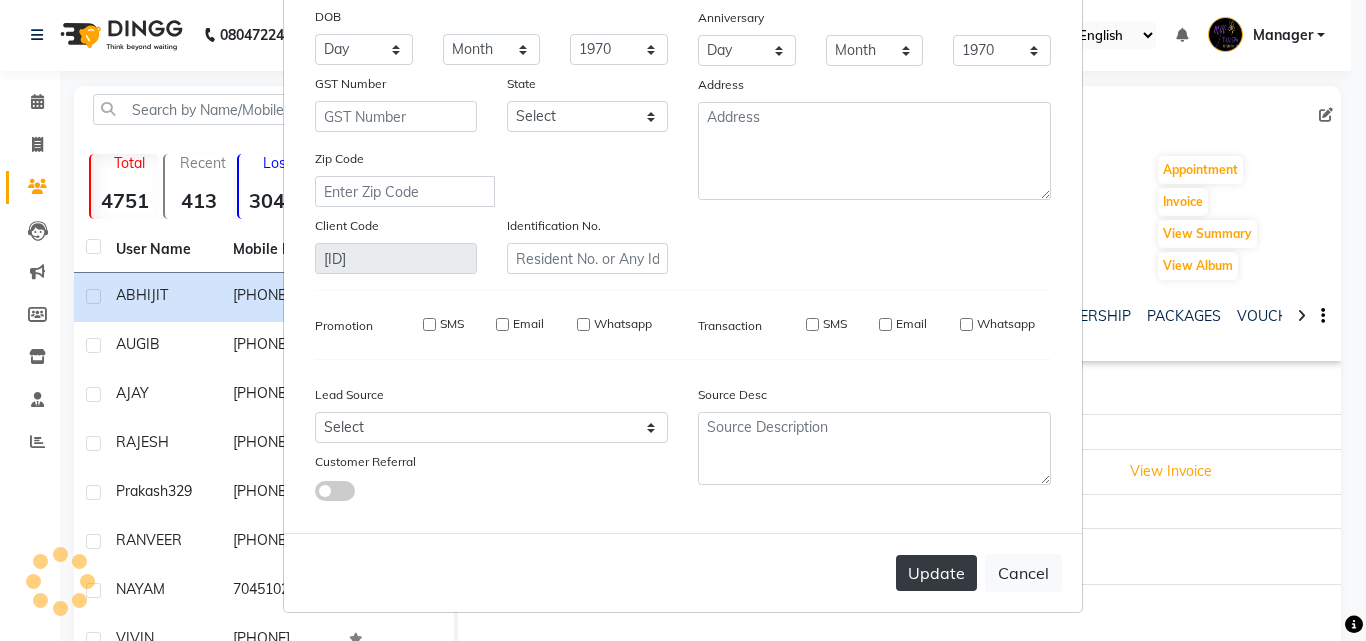 type 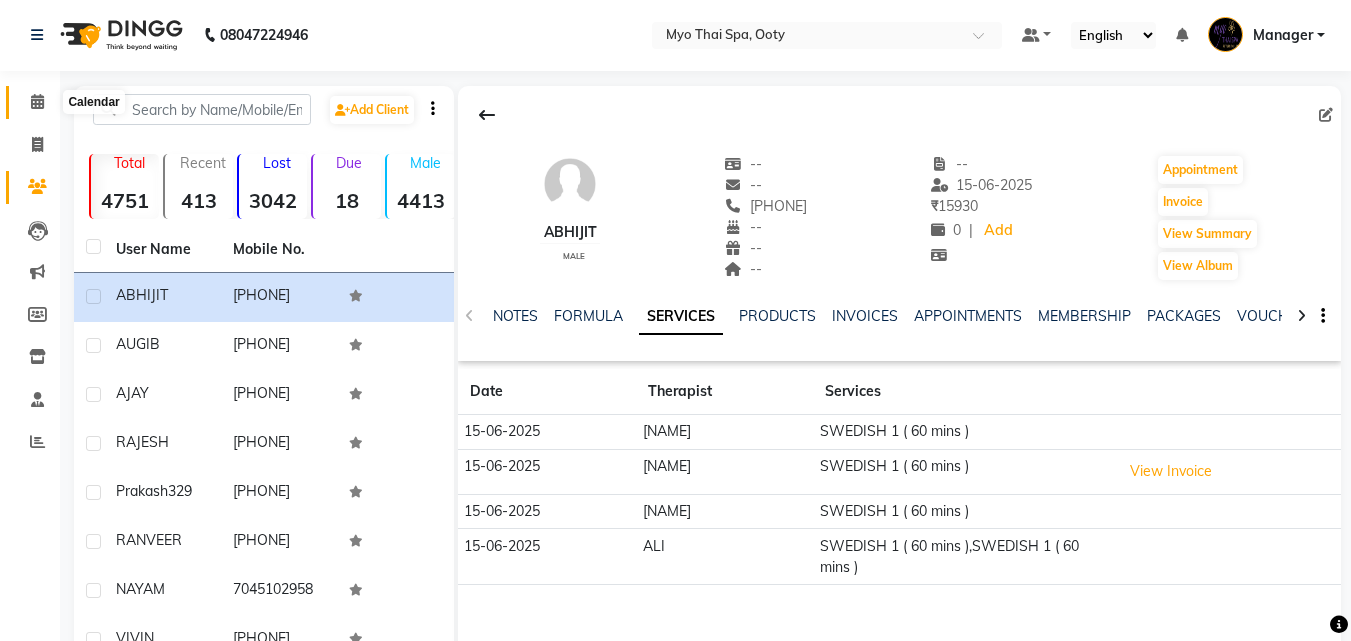 click 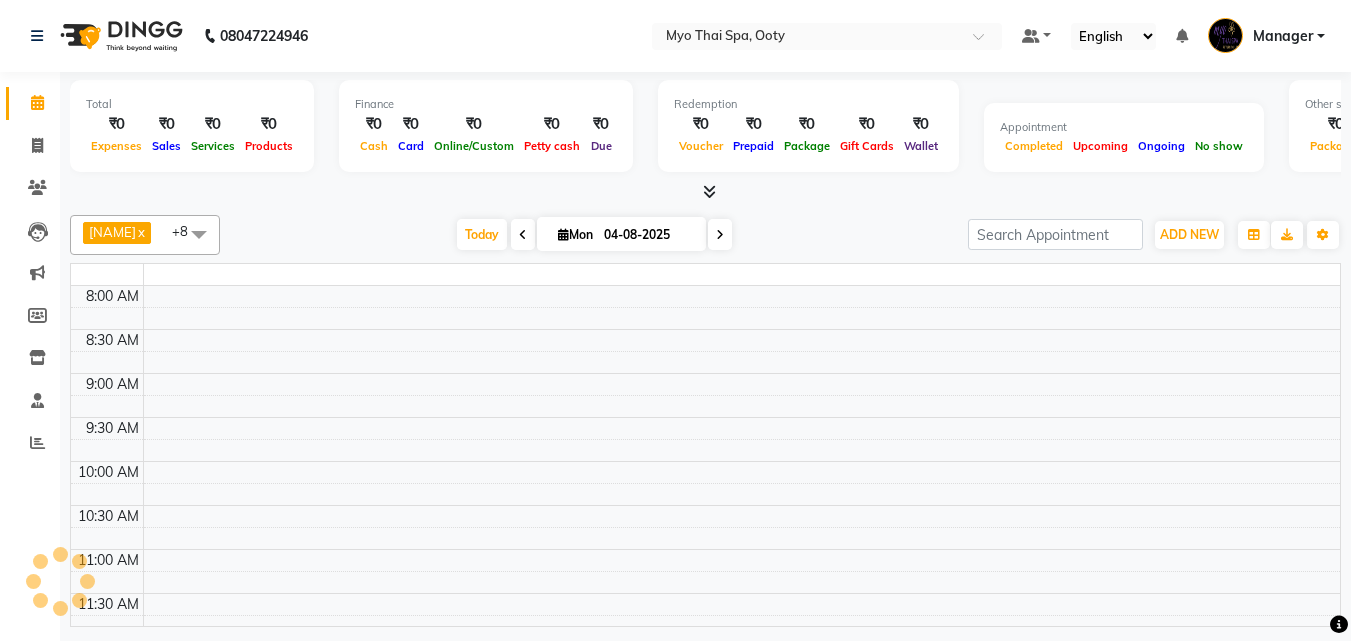 scroll, scrollTop: 0, scrollLeft: 0, axis: both 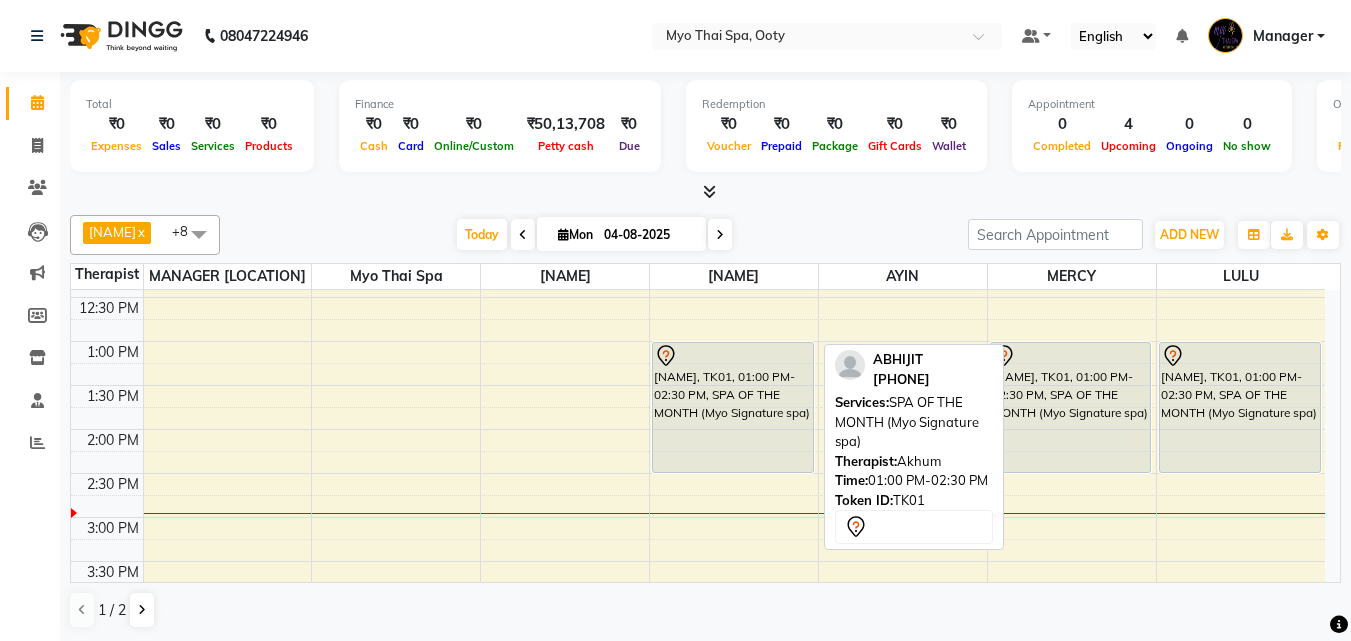 click on "[NAME], TK01, 01:00 PM-02:30 PM, SPA OF THE MONTH (Myo Signature spa)" at bounding box center (733, 407) 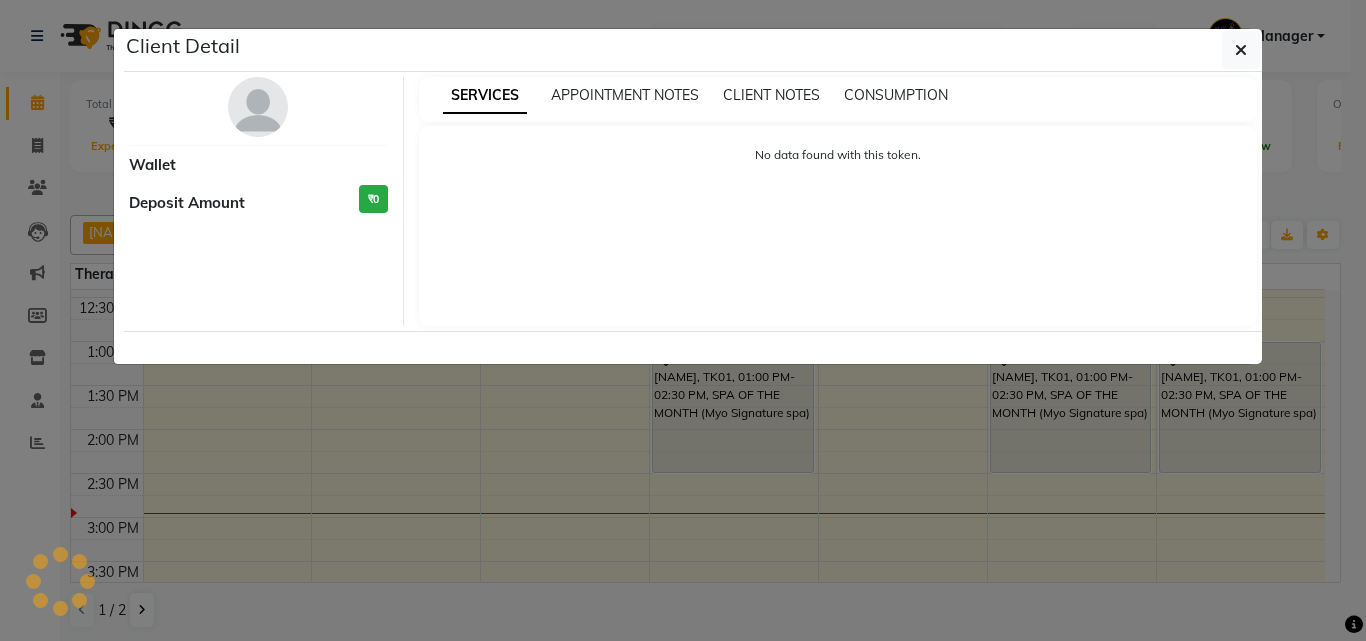 select on "7" 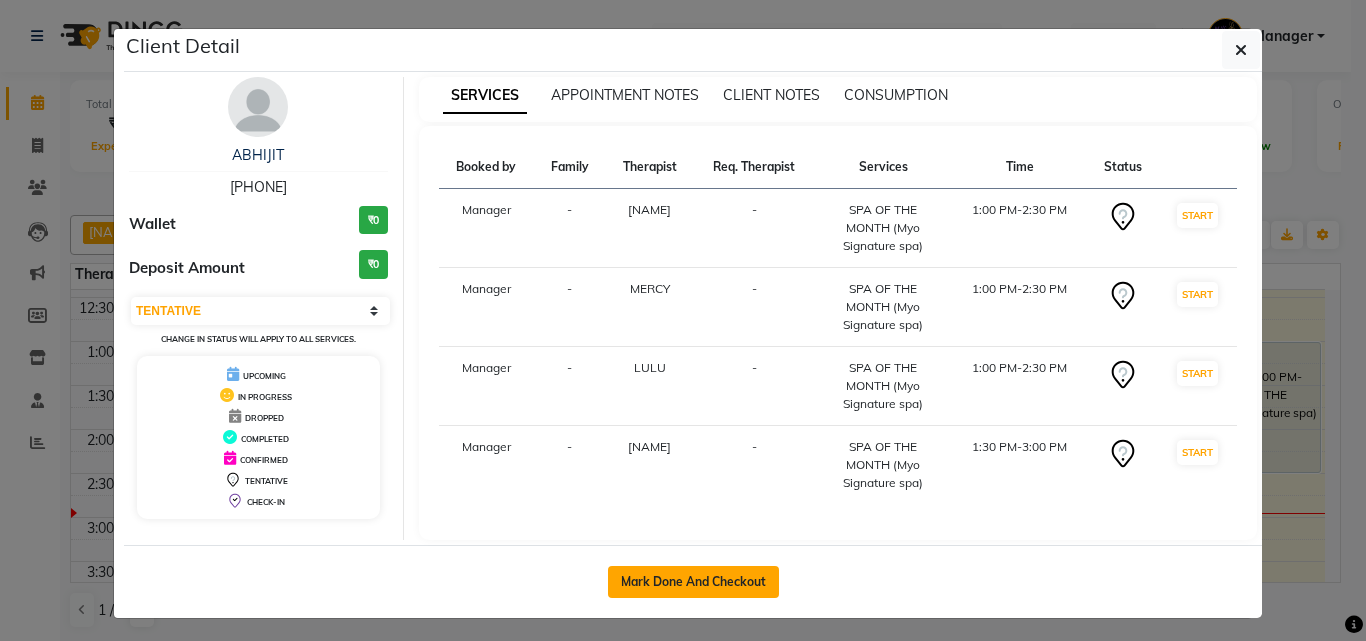 click on "Mark Done And Checkout" 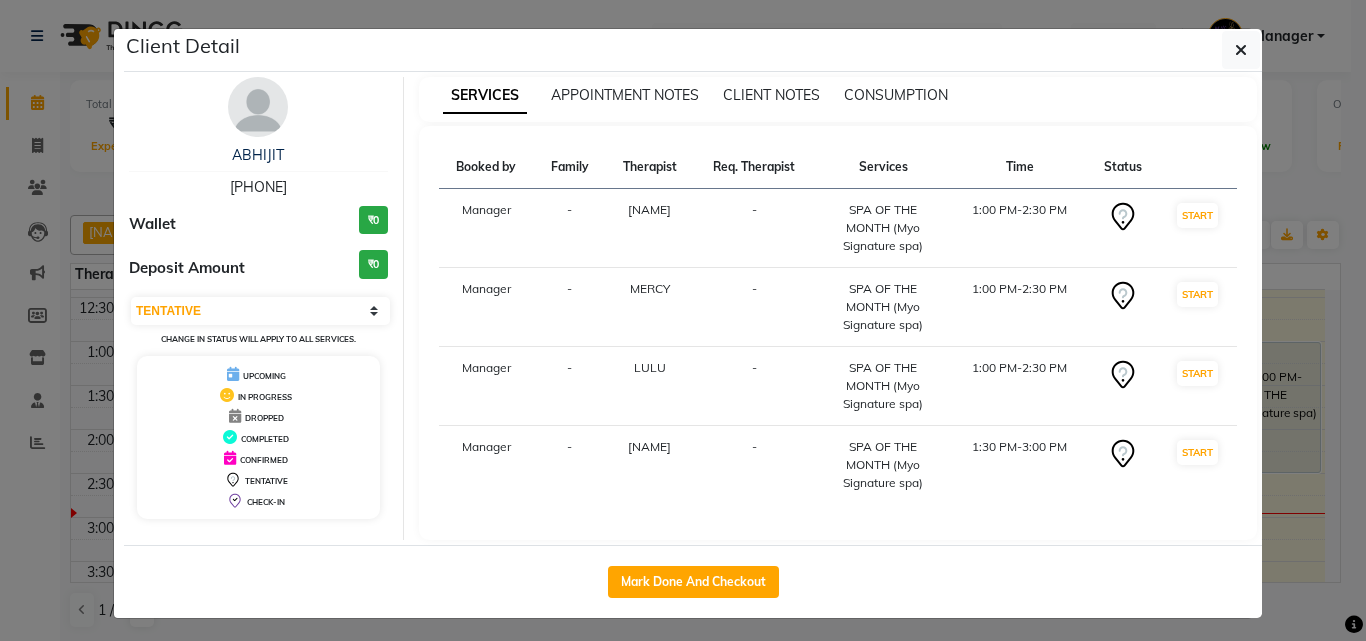select on "558" 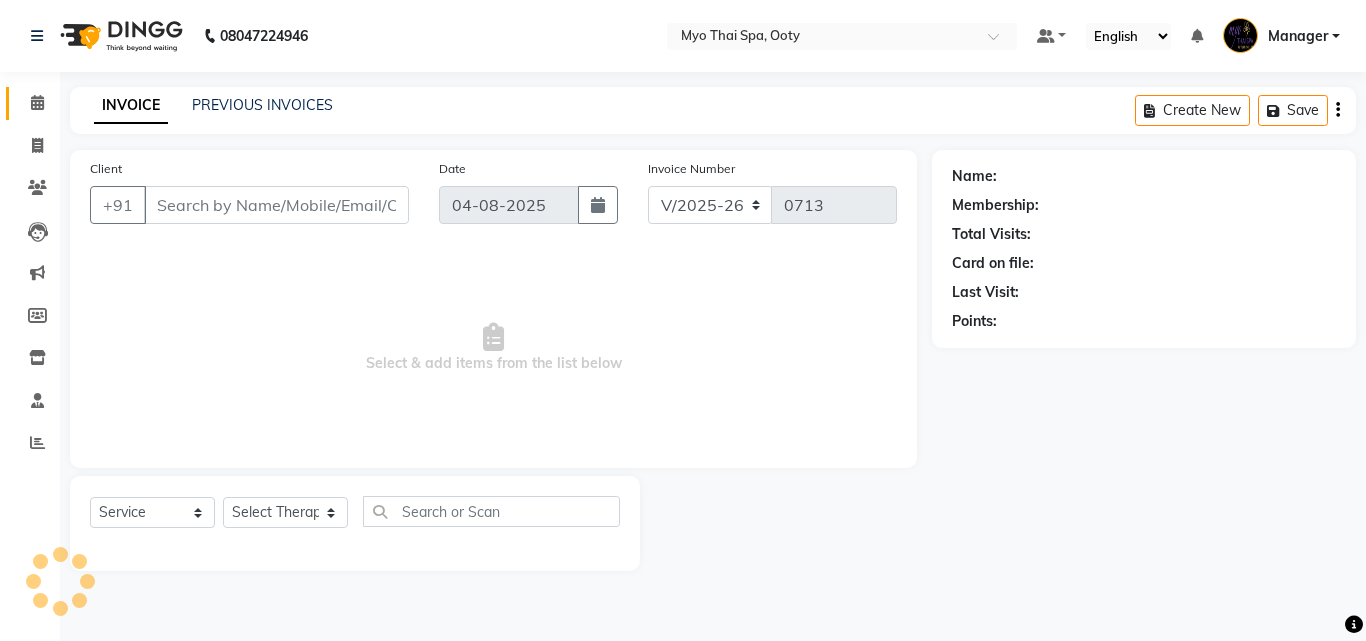 select on "V" 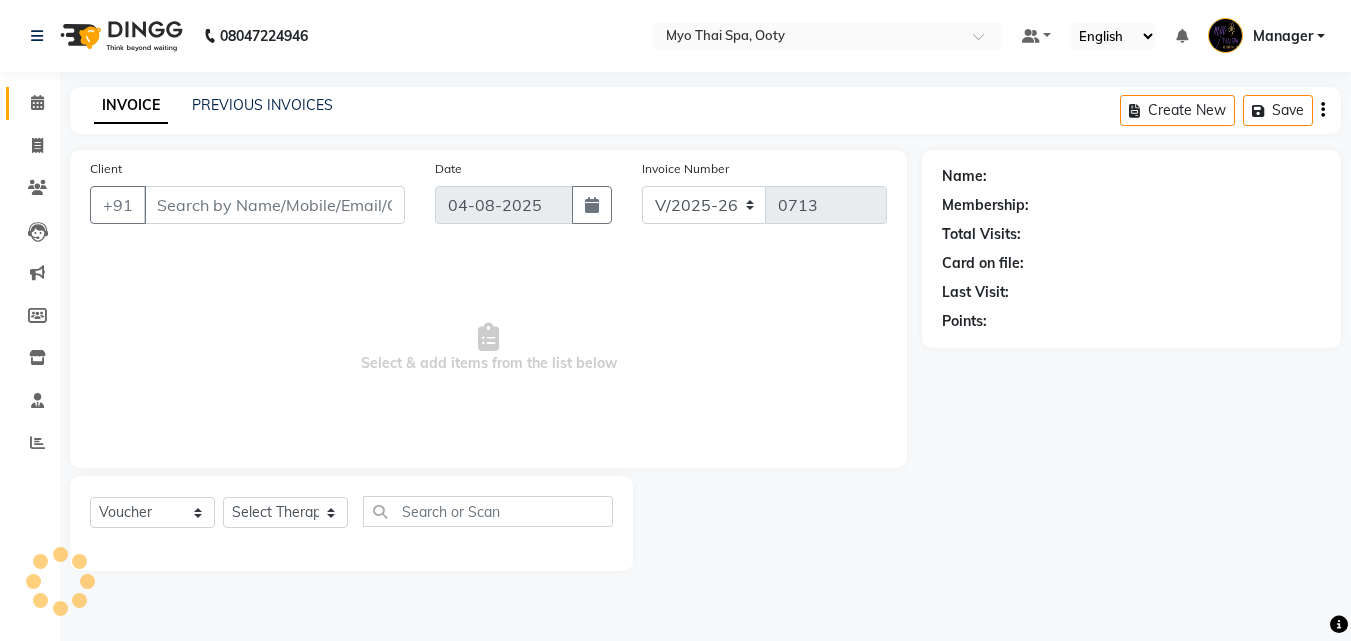 type on "[PHONE]" 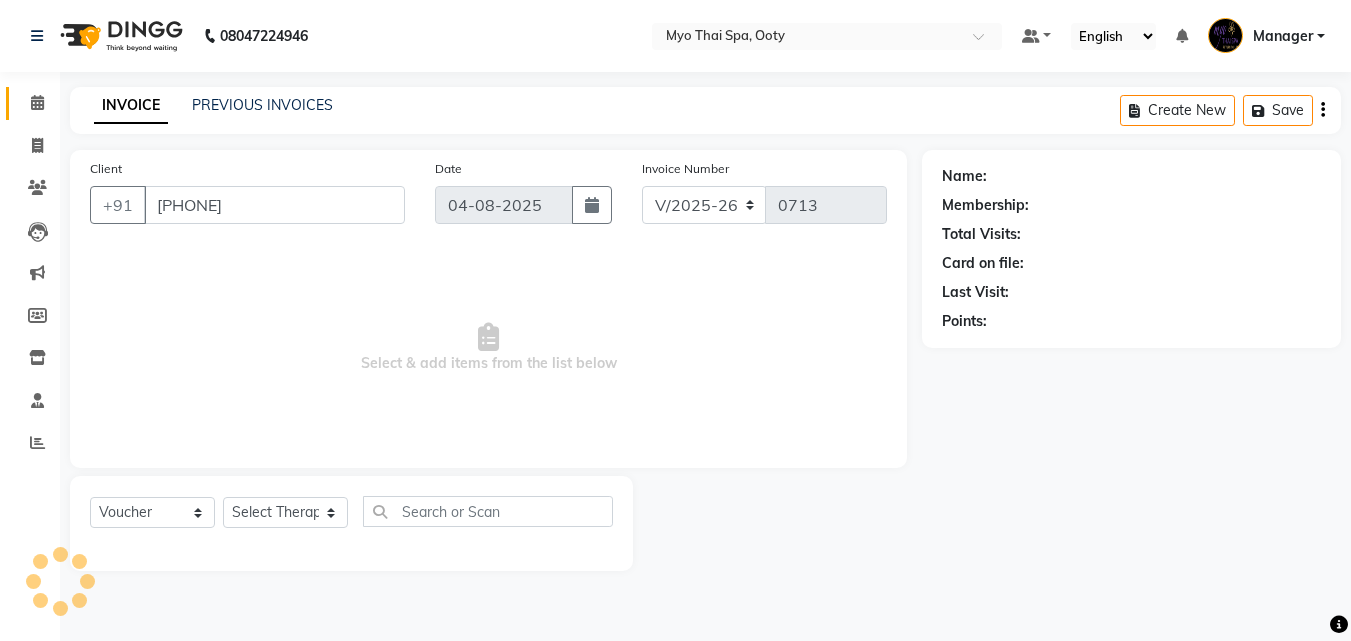 select on "59516" 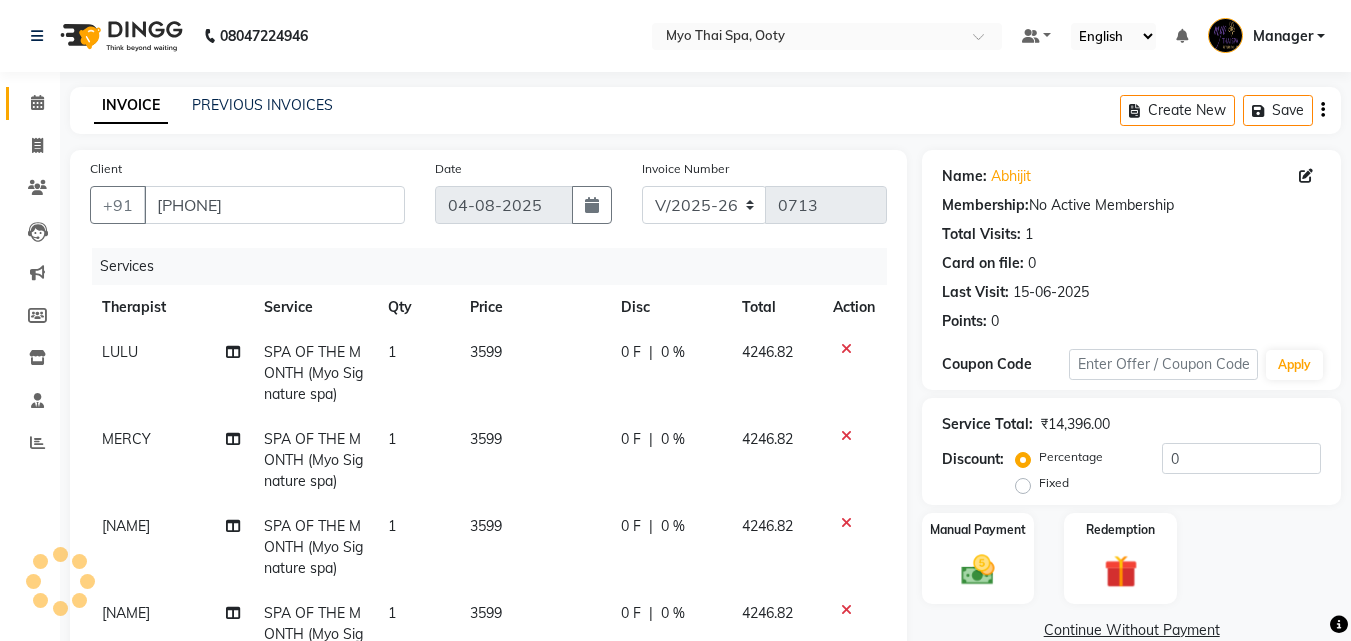 scroll, scrollTop: 400, scrollLeft: 0, axis: vertical 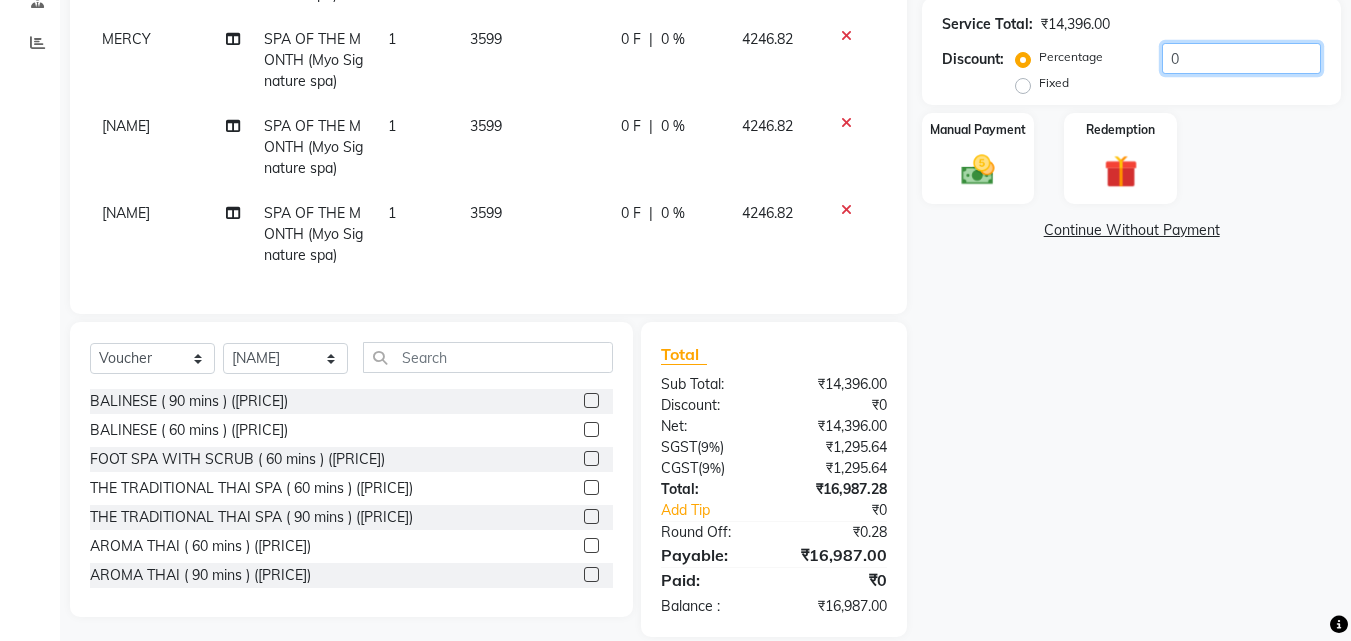 click on "0" 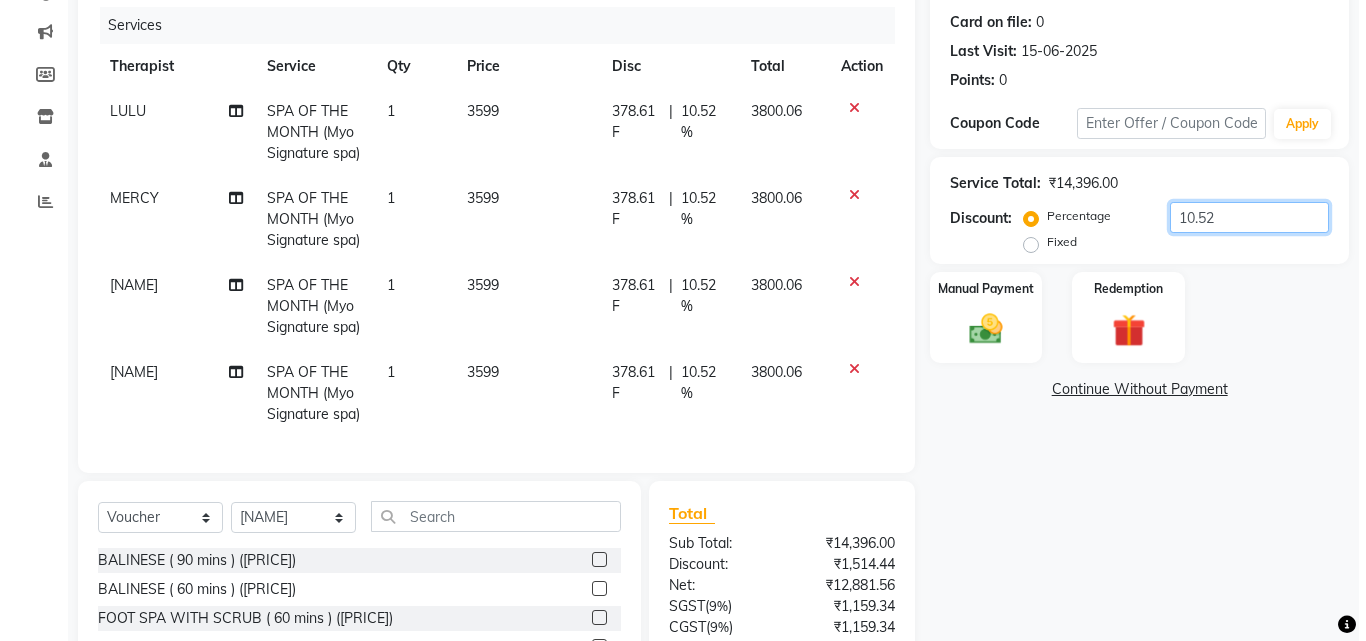 scroll, scrollTop: 0, scrollLeft: 0, axis: both 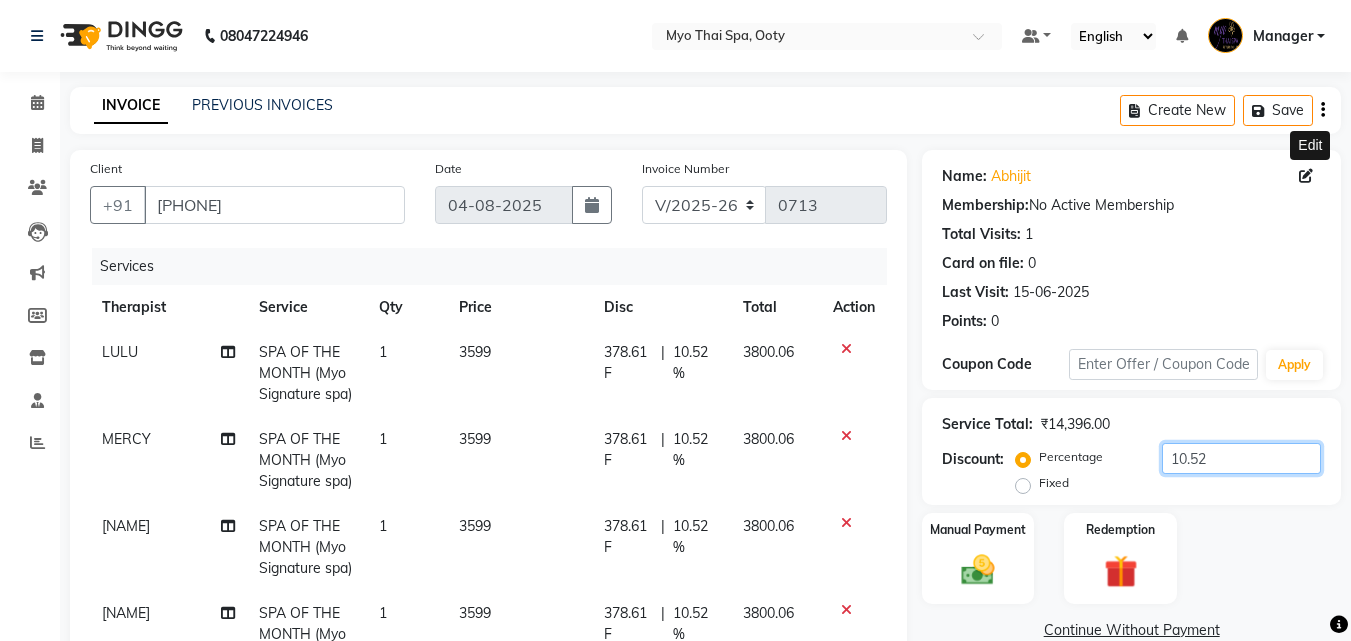 type on "10.52" 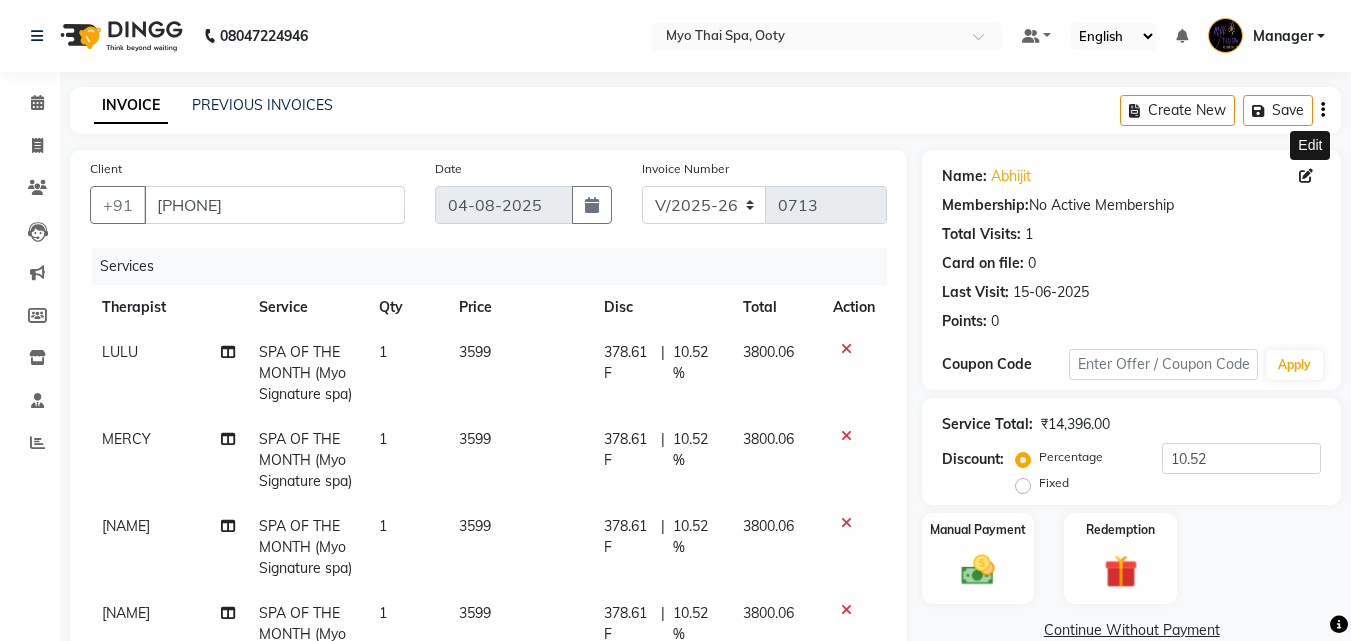 click 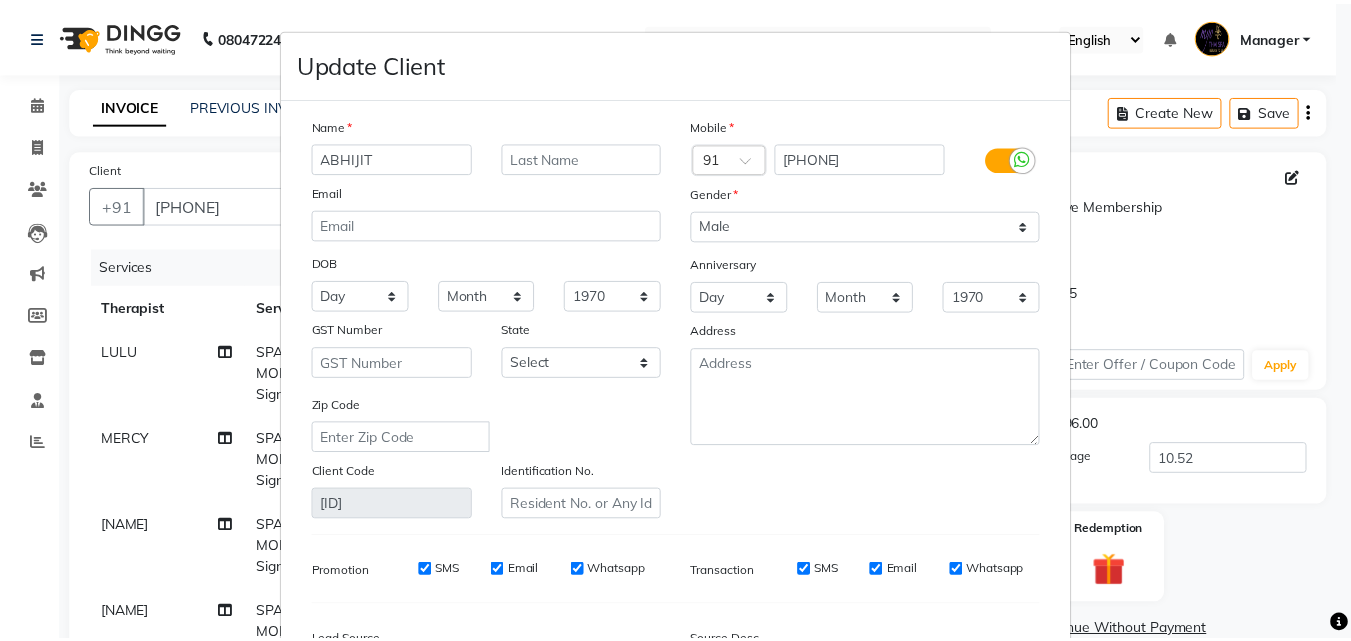 scroll, scrollTop: 246, scrollLeft: 0, axis: vertical 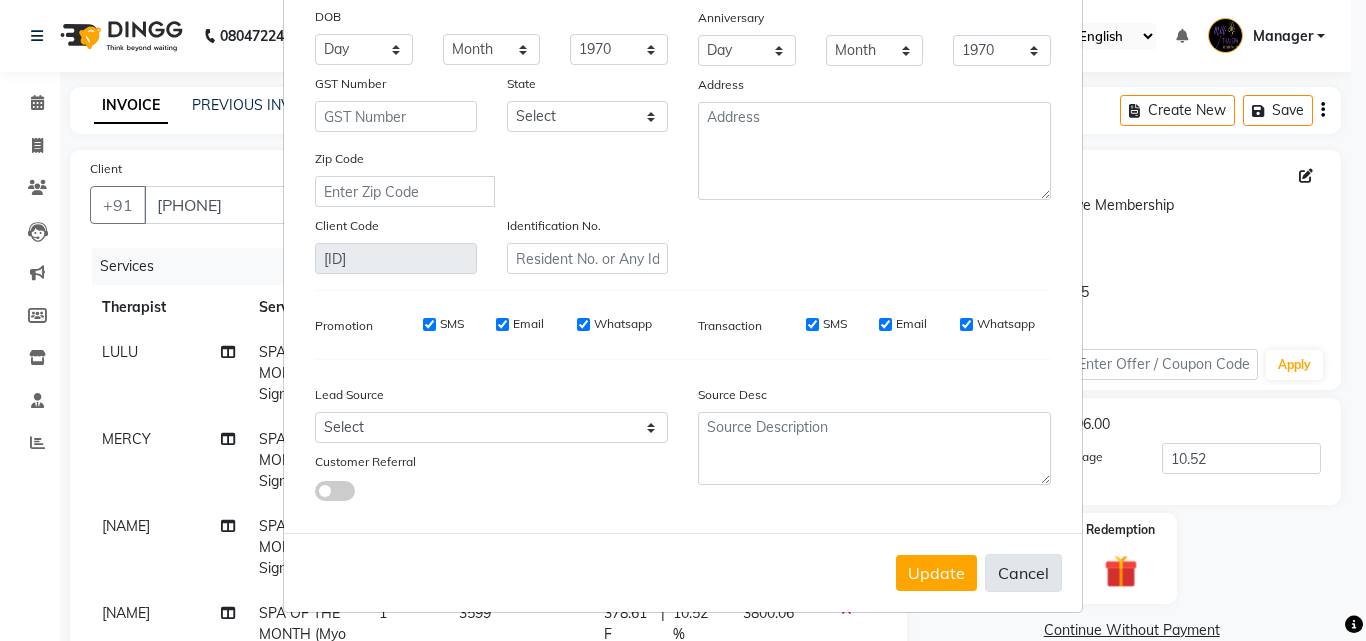 click on "Cancel" at bounding box center [1023, 573] 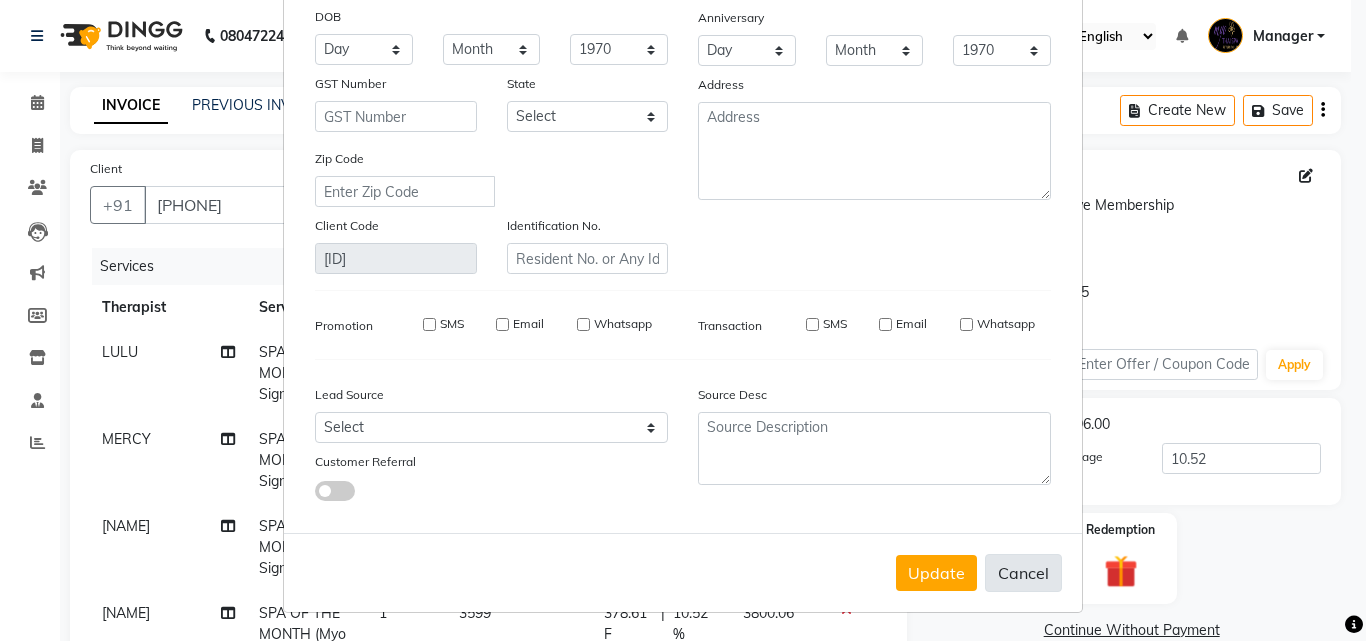 type 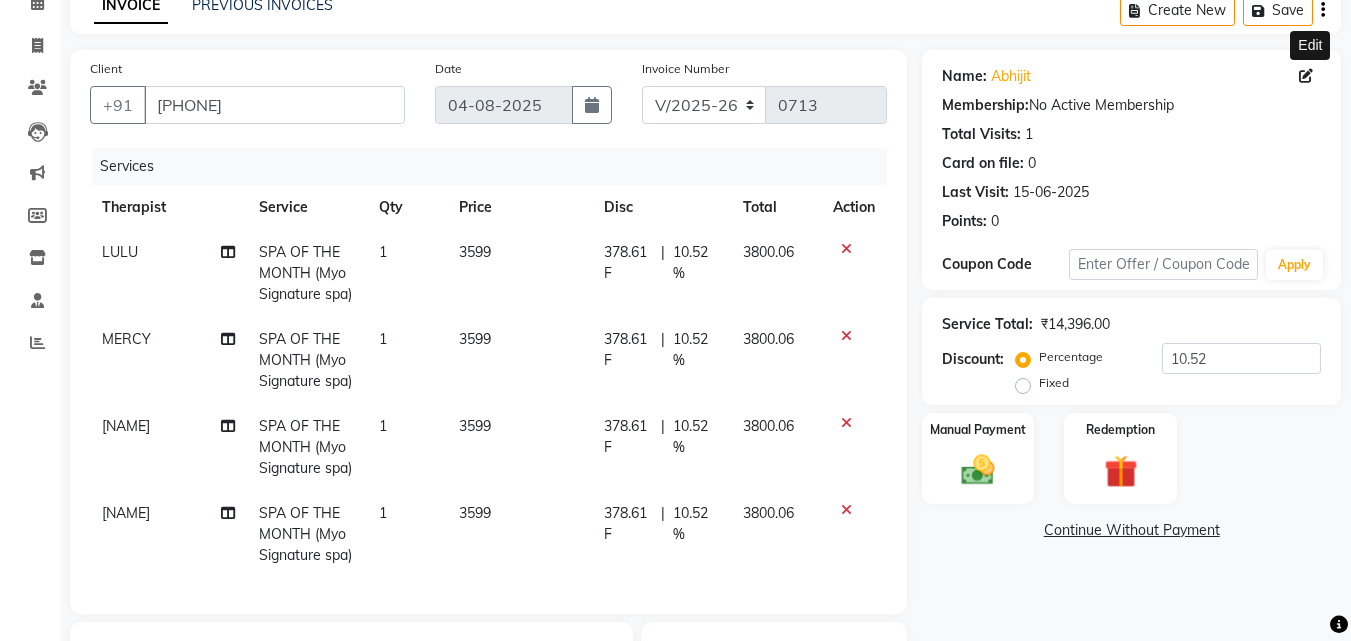 scroll, scrollTop: 0, scrollLeft: 0, axis: both 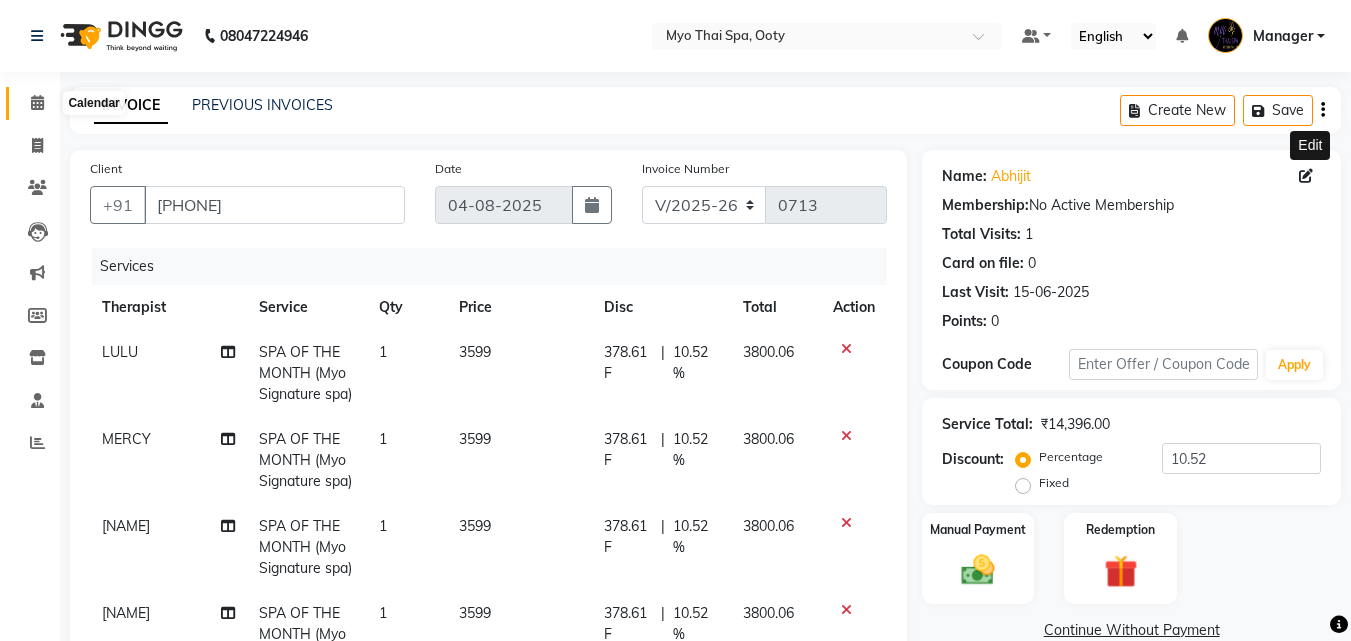 click 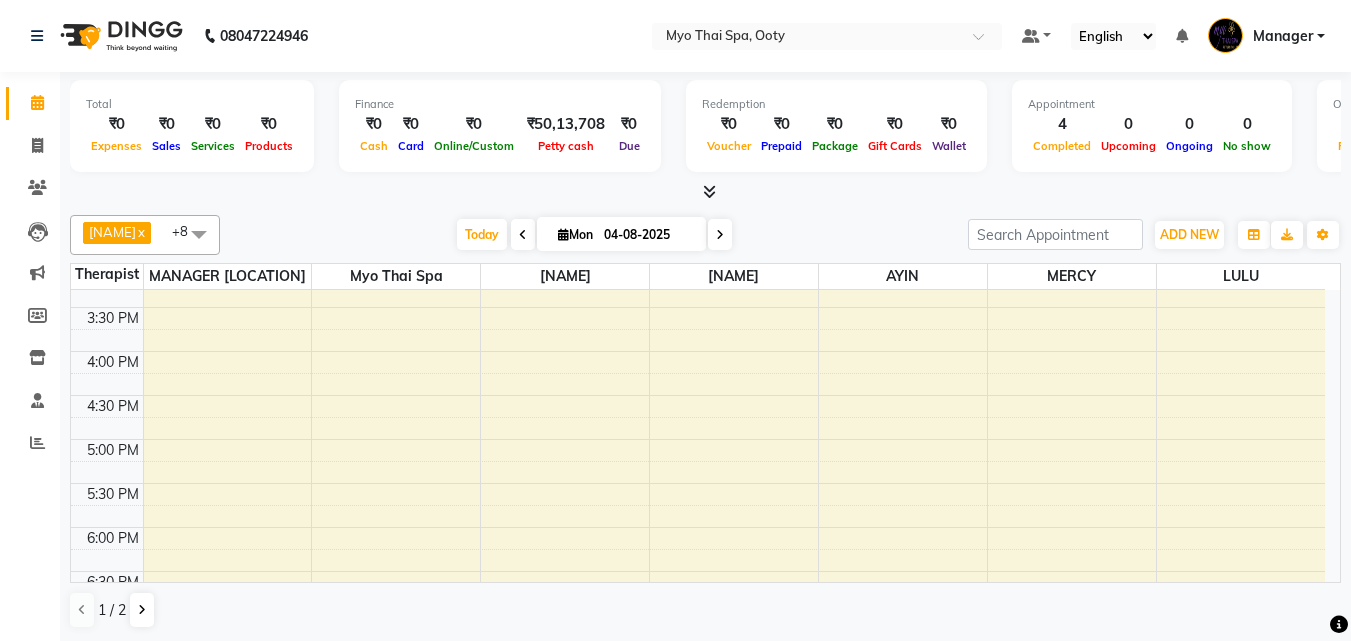 scroll, scrollTop: 329, scrollLeft: 0, axis: vertical 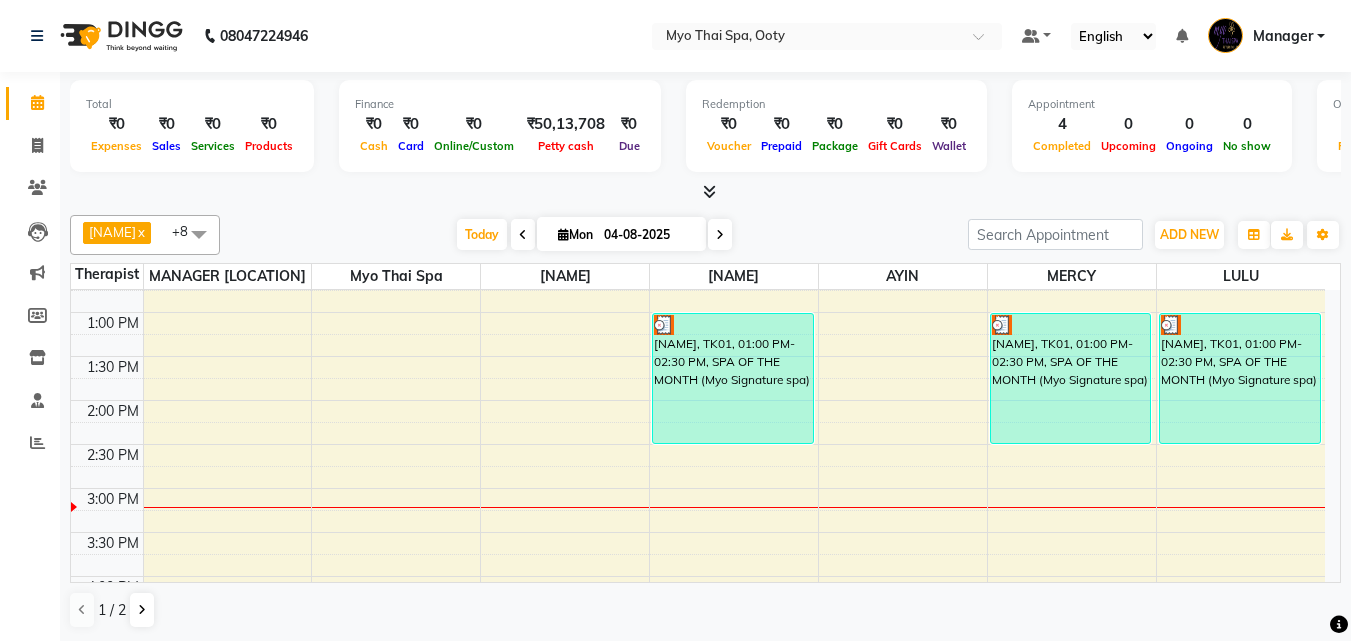 click on "[NAME], TK01, 01:00 PM-02:30 PM, SPA OF THE MONTH (Myo Signature spa)     [NAME], TK01, 01:00 PM-02:30 PM, SPA OF THE MONTH (Myo Signature spa)     [NAME], TK01, 01:00 PM-02:30 PM, SPA OF THE MONTH (Myo Signature spa)" at bounding box center [698, 532] 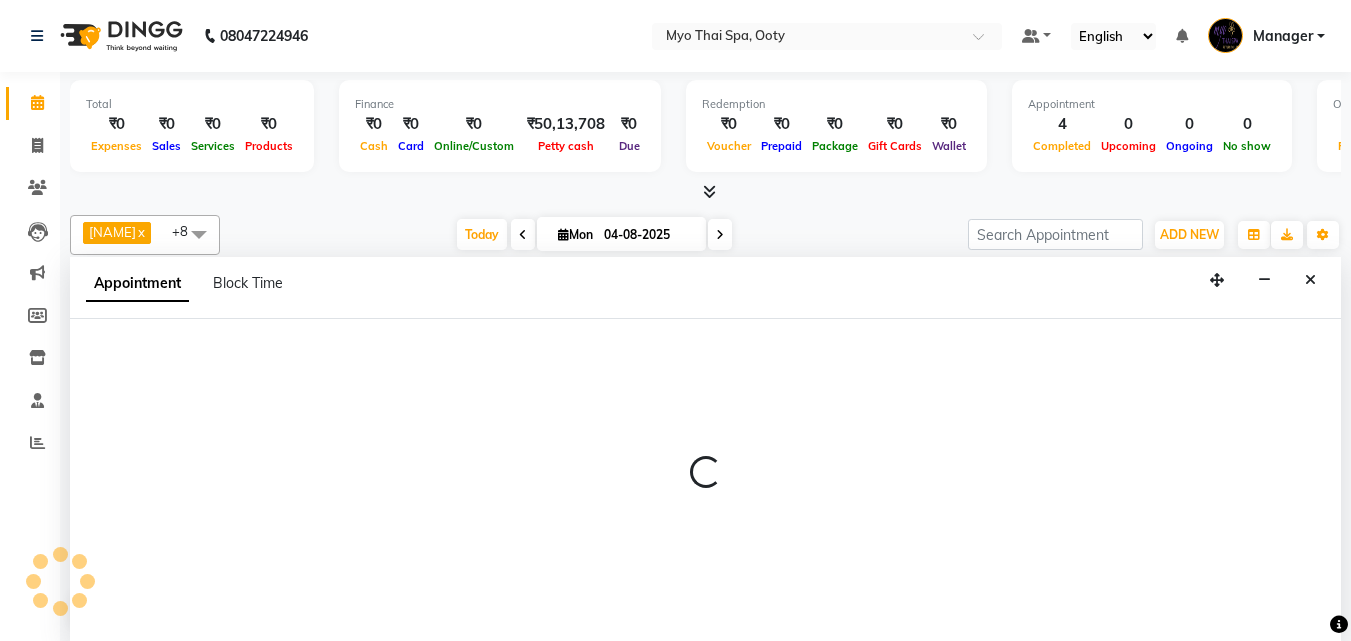 scroll, scrollTop: 1, scrollLeft: 0, axis: vertical 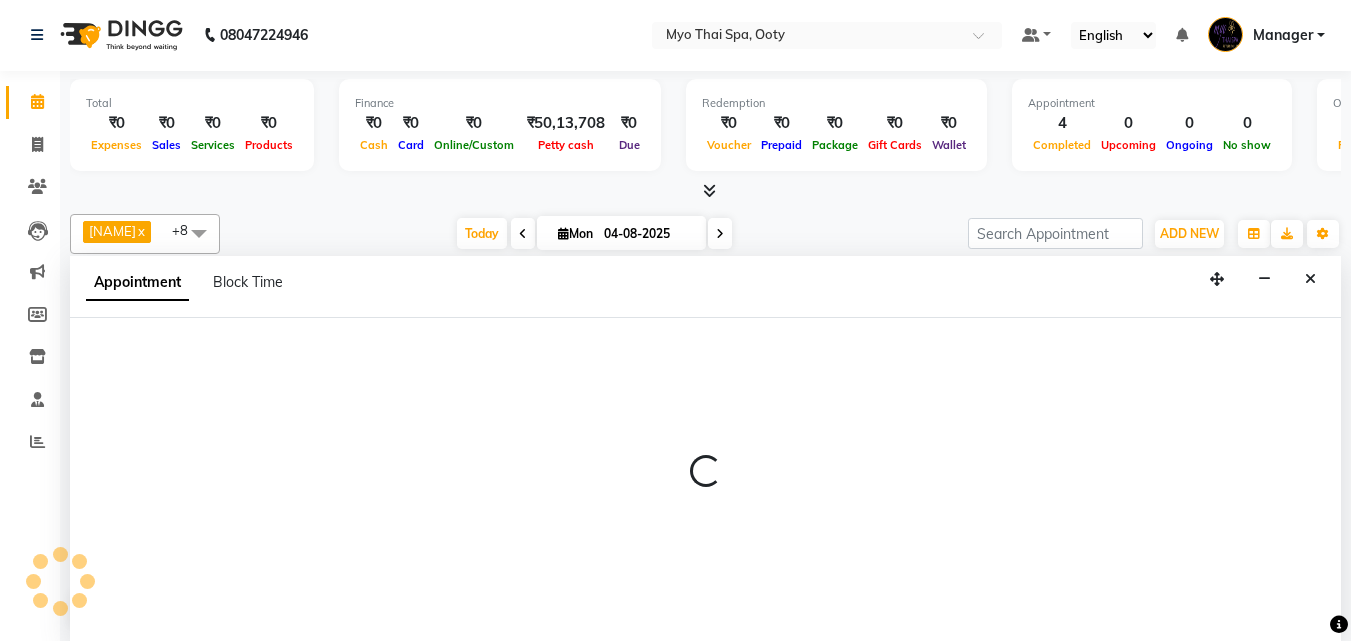 select on "59516" 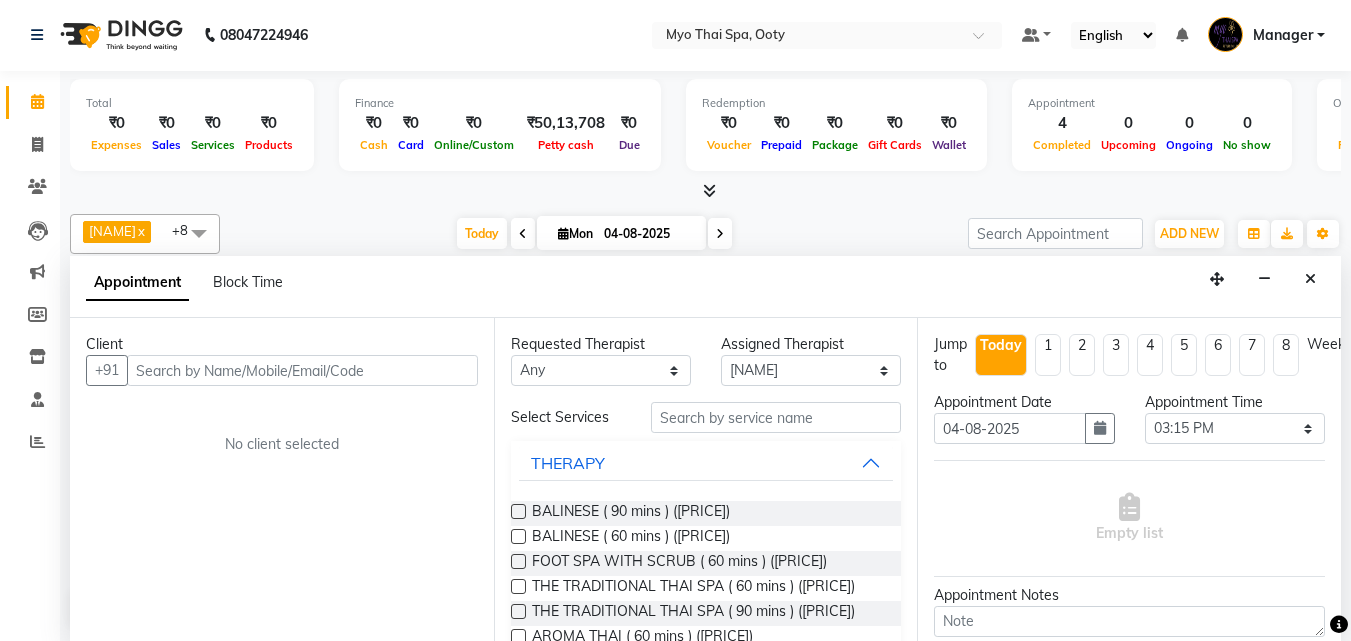 click at bounding box center [302, 370] 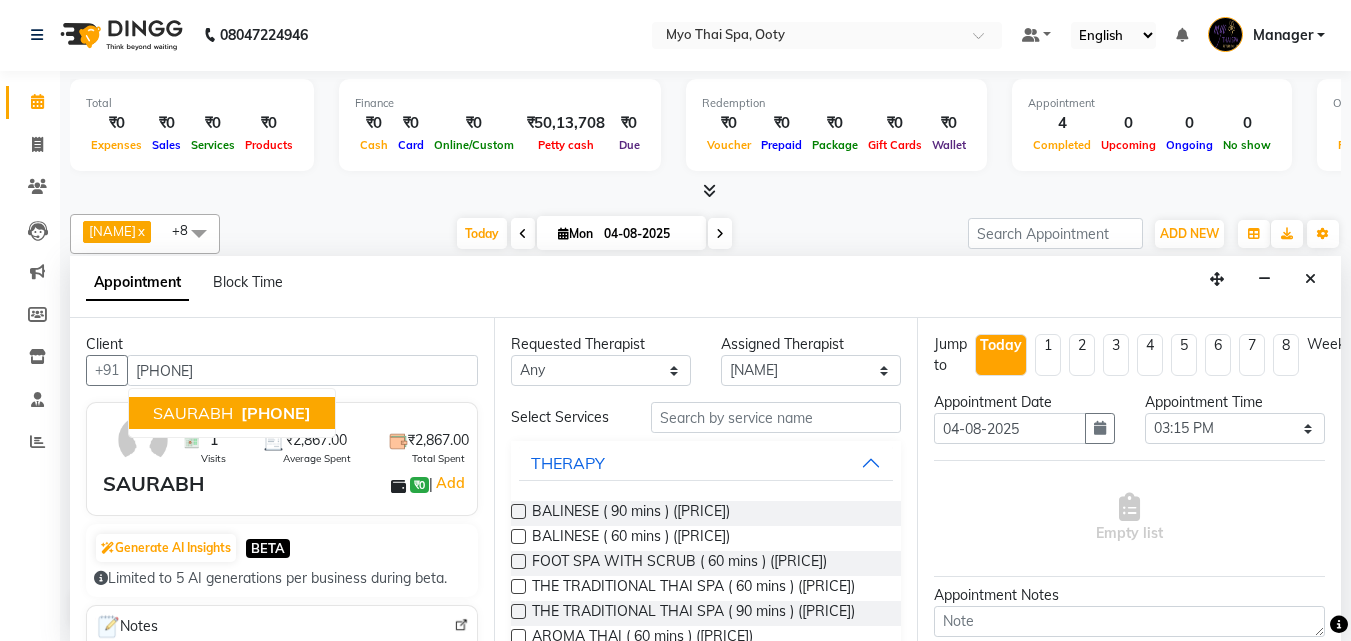 click on "[PHONE]" at bounding box center [276, 413] 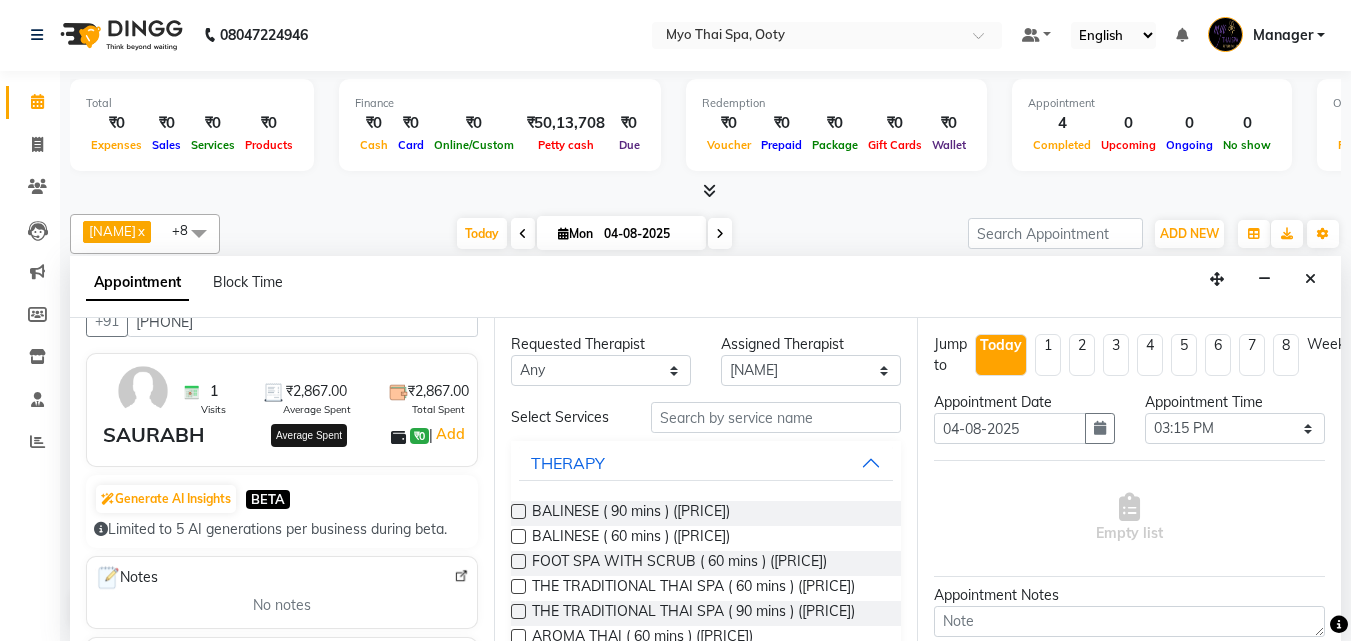 scroll, scrollTop: 300, scrollLeft: 0, axis: vertical 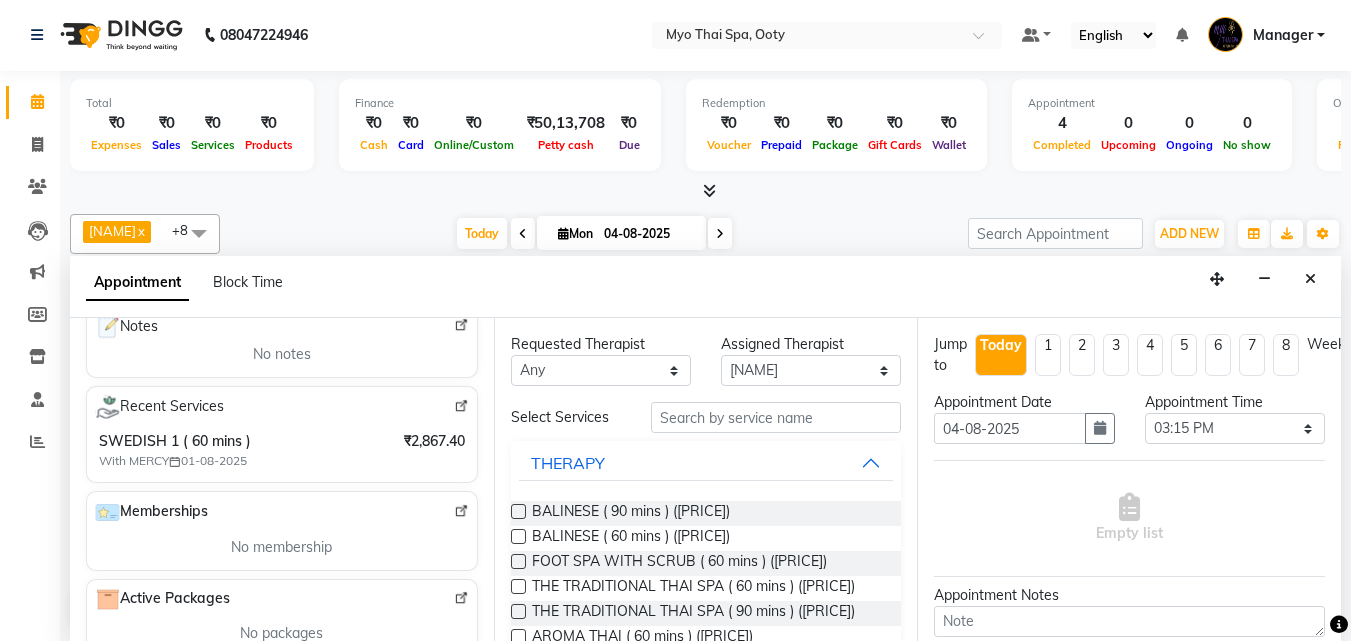 type on "[PHONE]" 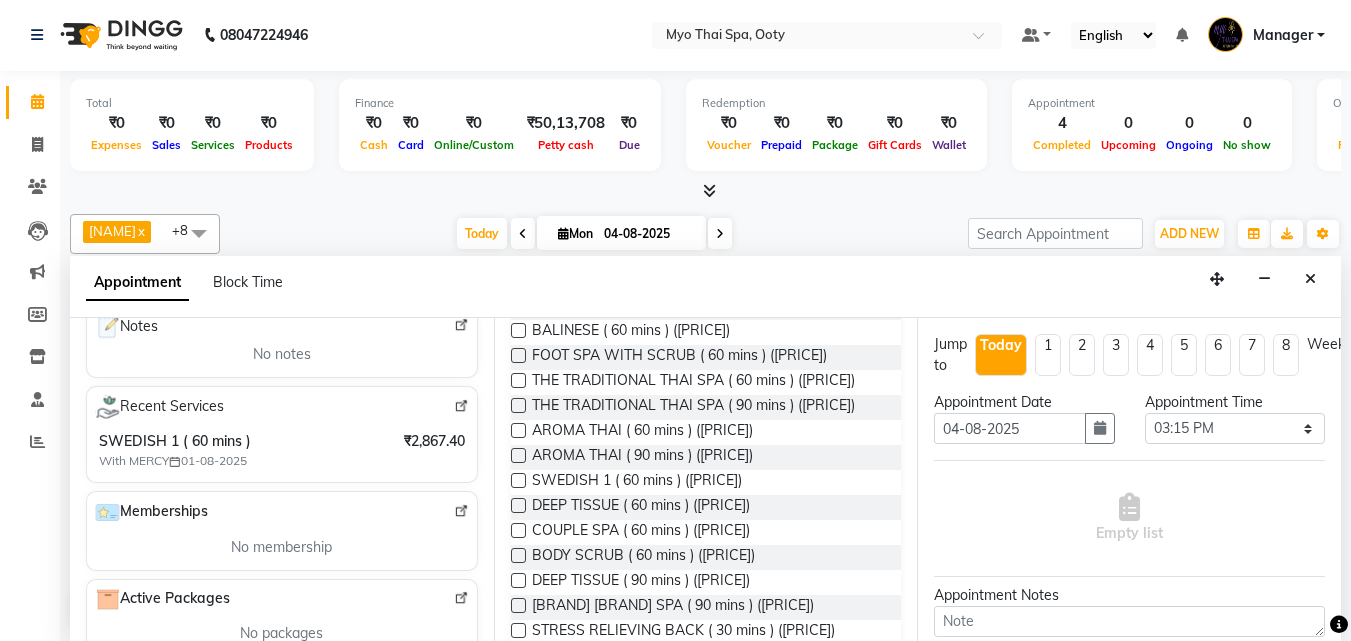scroll, scrollTop: 400, scrollLeft: 0, axis: vertical 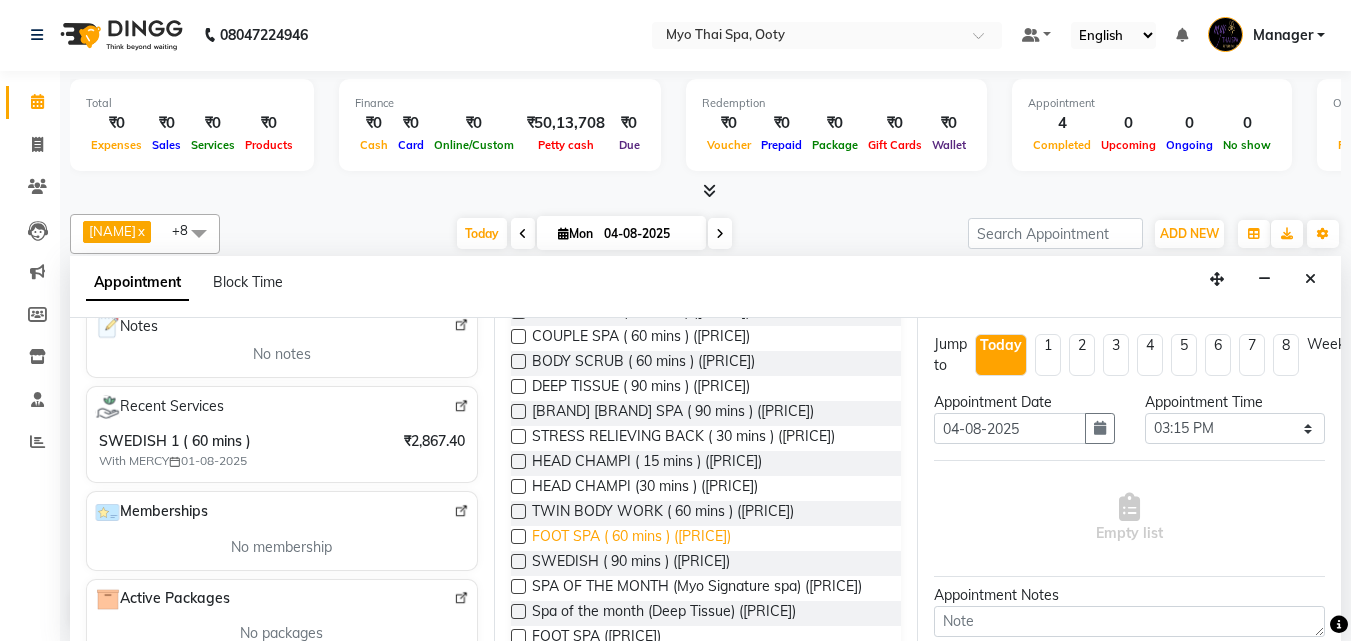 click on "FOOT SPA  ( 60 mins ) ([PRICE])" at bounding box center (631, 538) 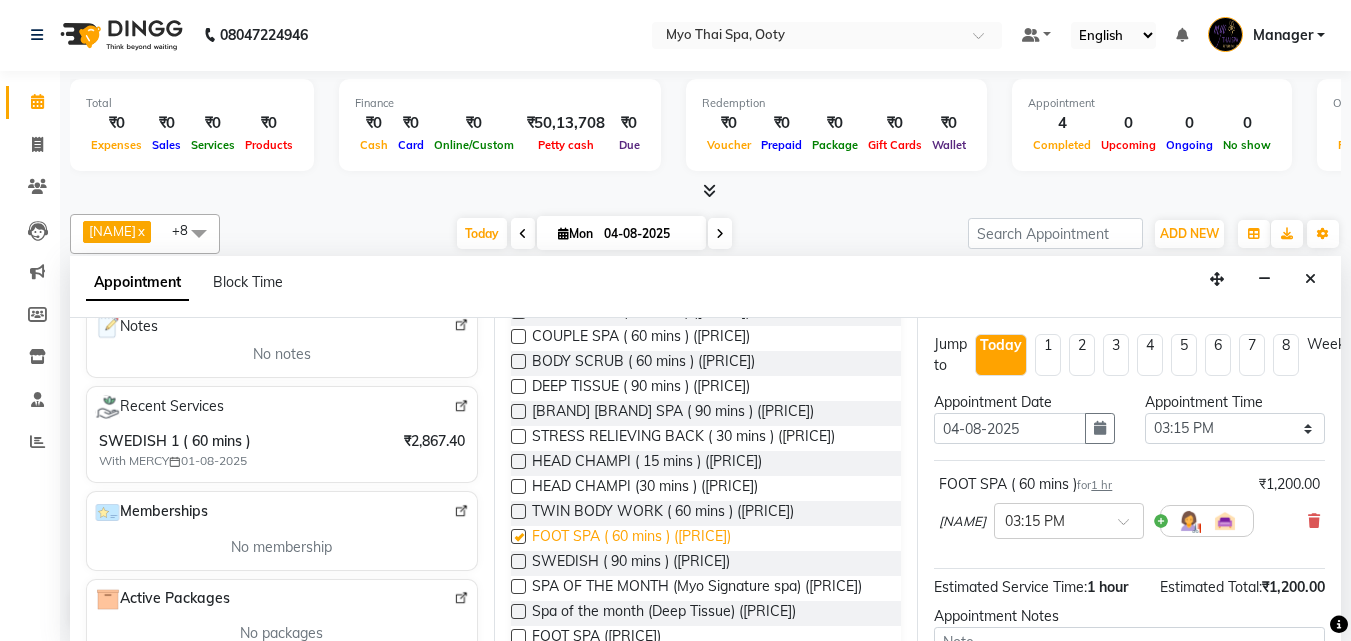 checkbox on "false" 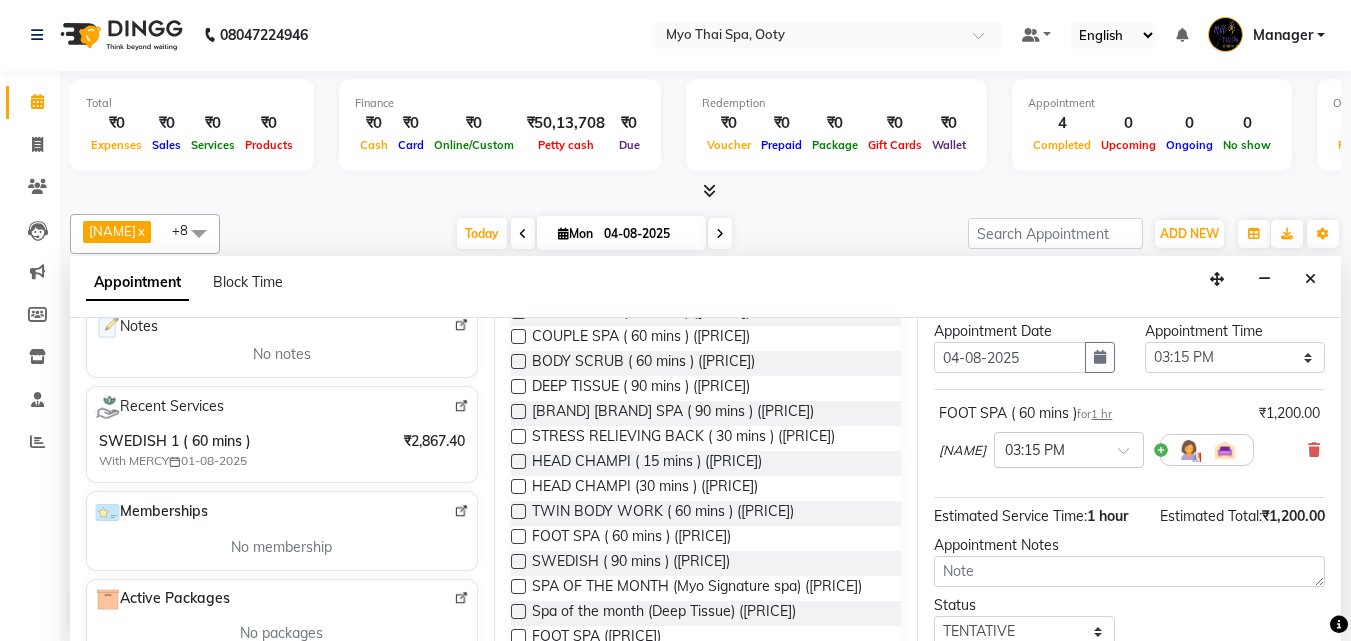 scroll, scrollTop: 218, scrollLeft: 0, axis: vertical 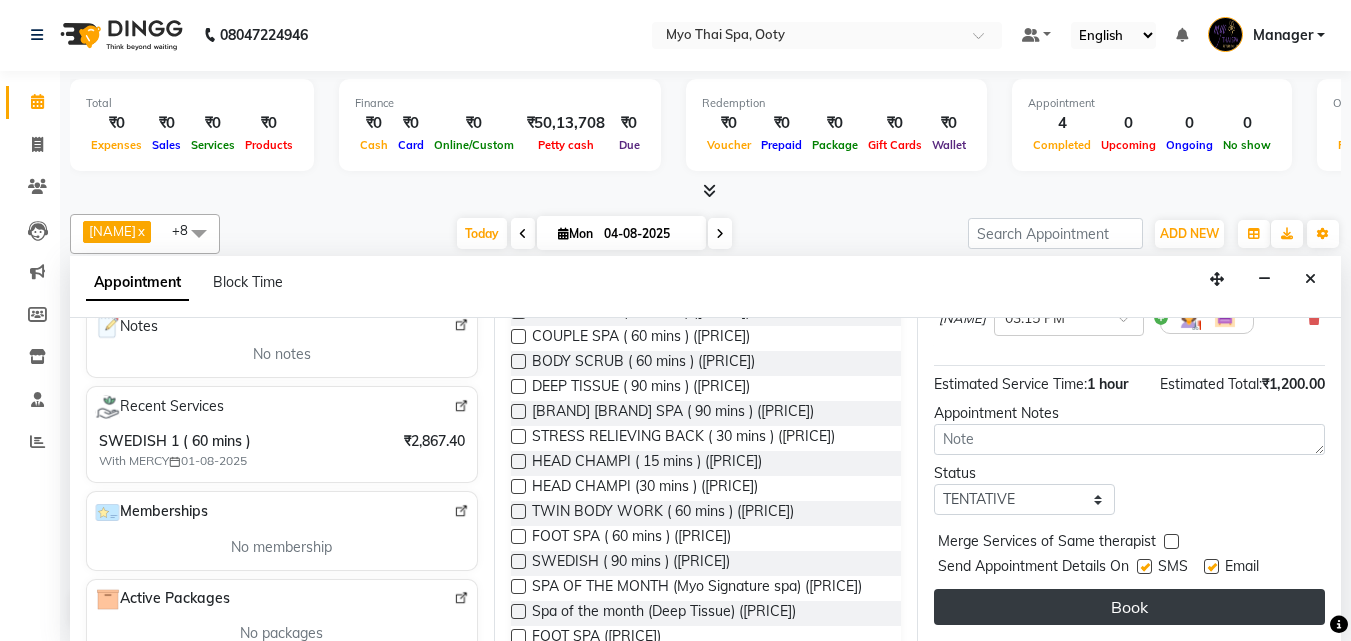 click on "Book" at bounding box center [1129, 607] 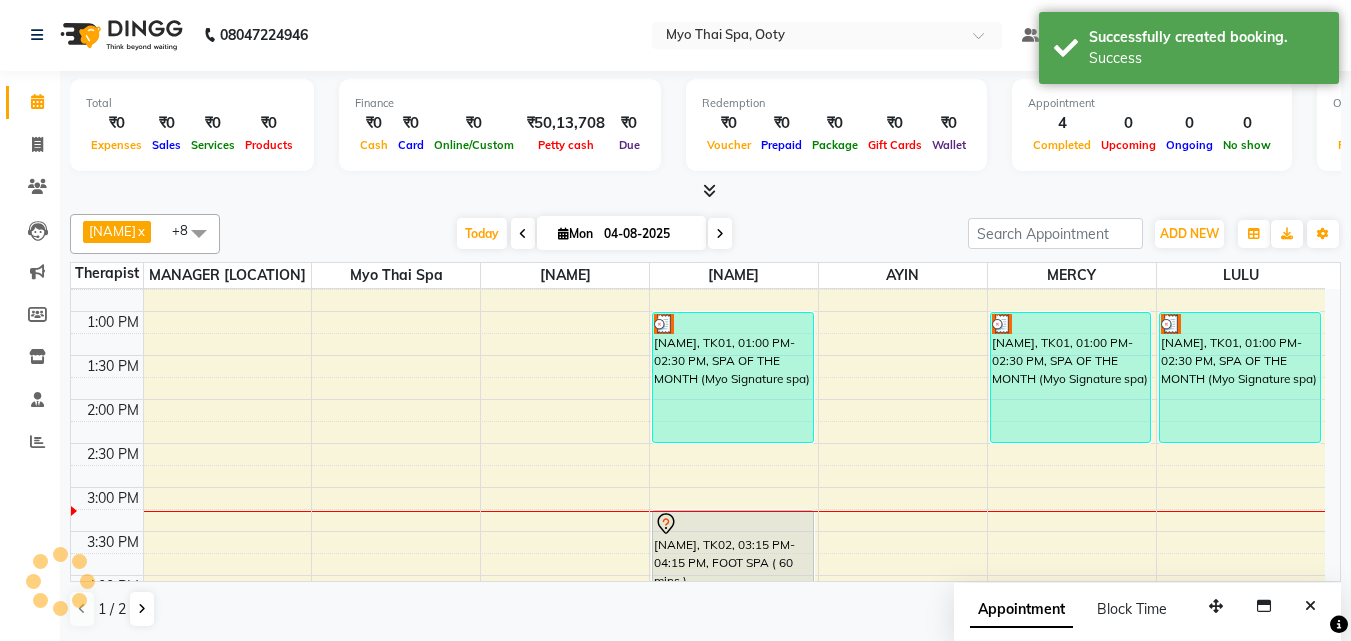 scroll, scrollTop: 0, scrollLeft: 0, axis: both 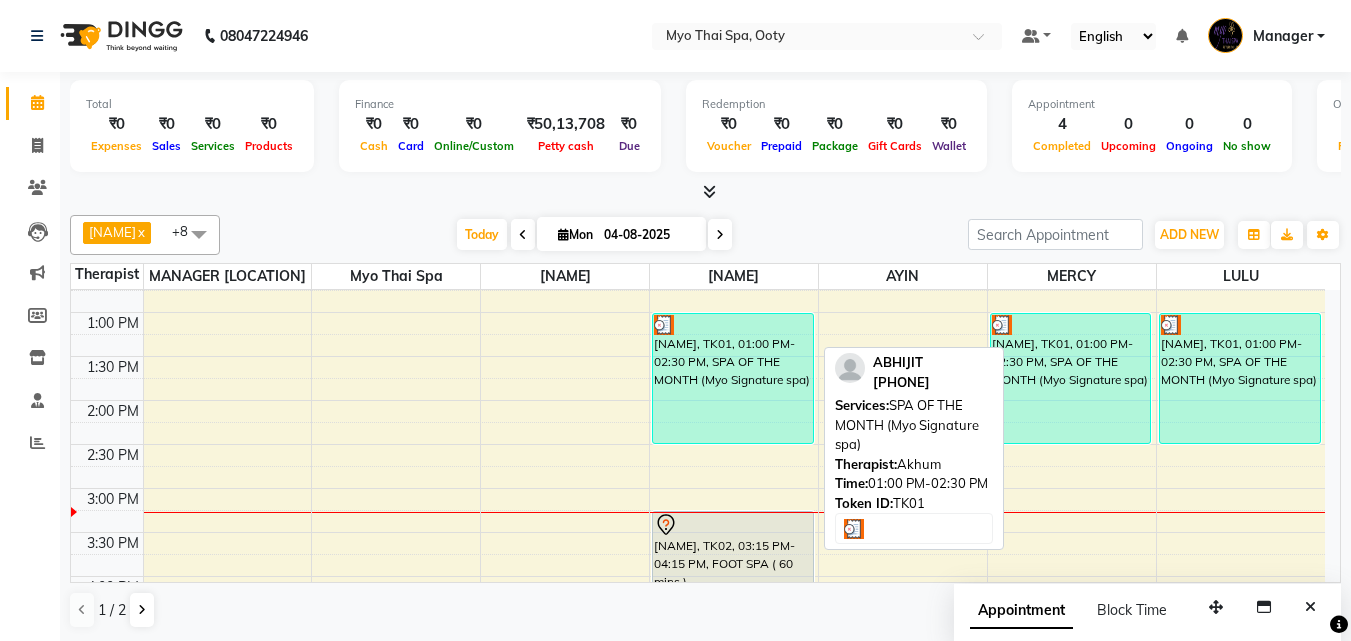 click on "[NAME], TK01, 01:00 PM-02:30 PM, SPA OF THE MONTH (Myo Signature spa)" at bounding box center (733, 378) 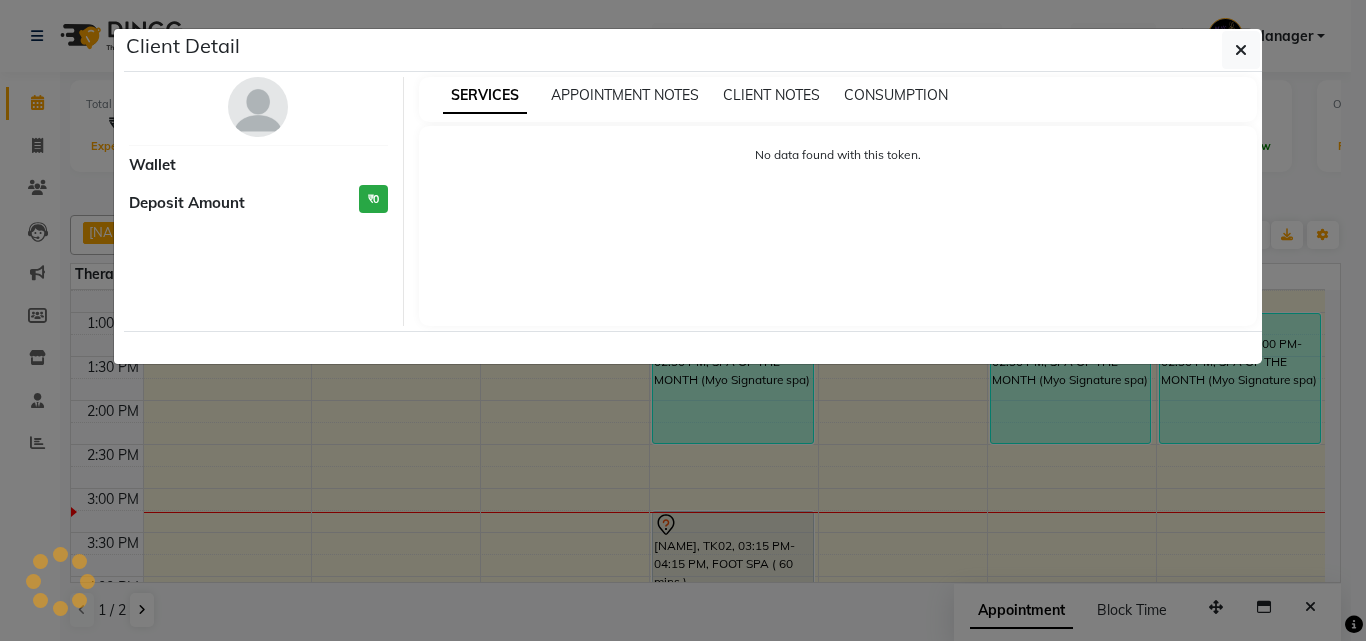 select on "3" 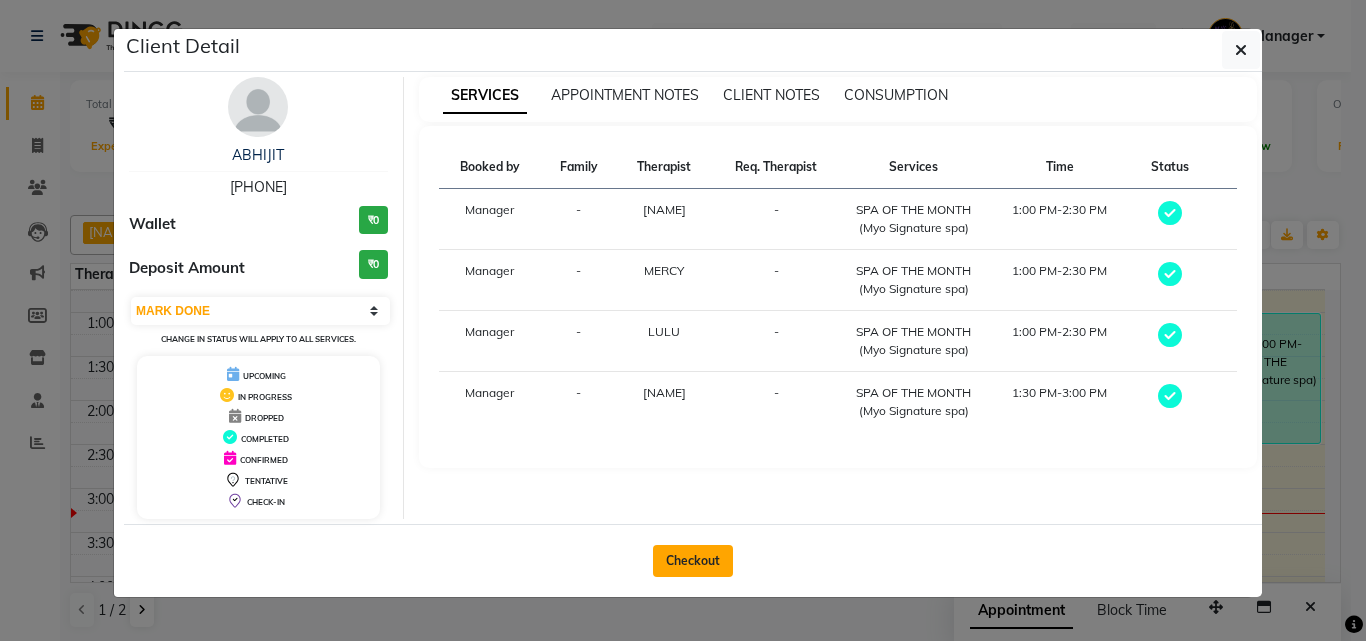 click on "Checkout" 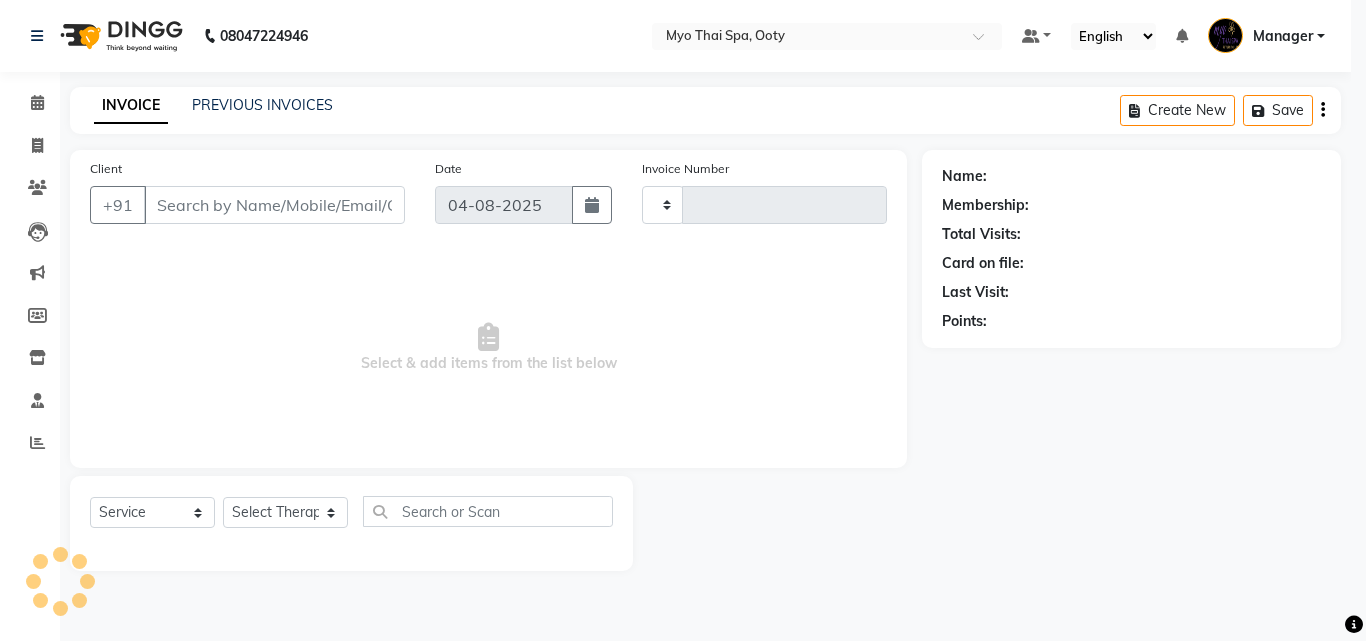 type on "0713" 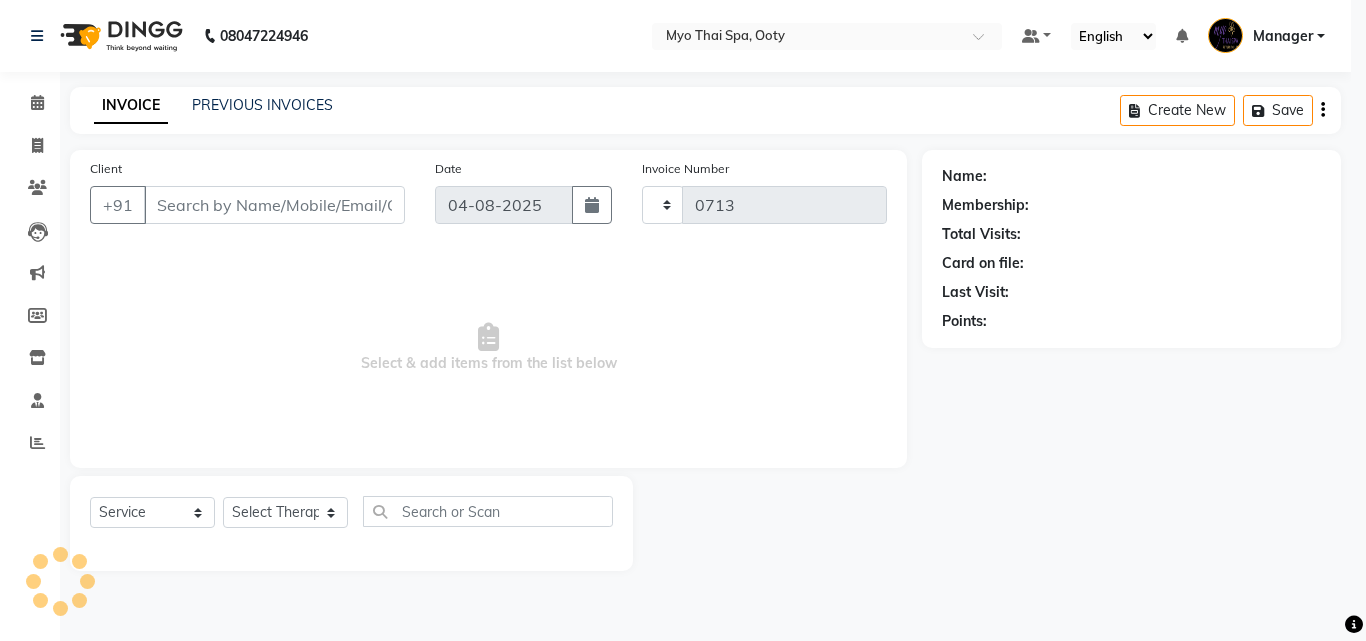 select on "558" 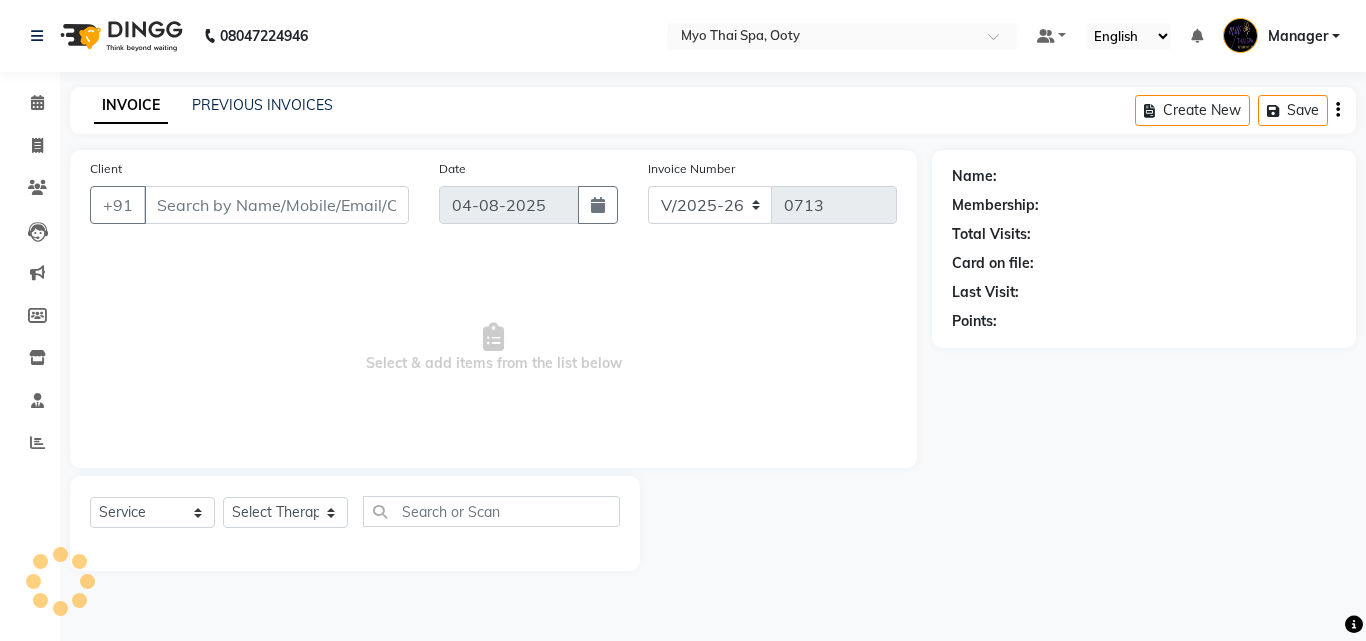 select on "V" 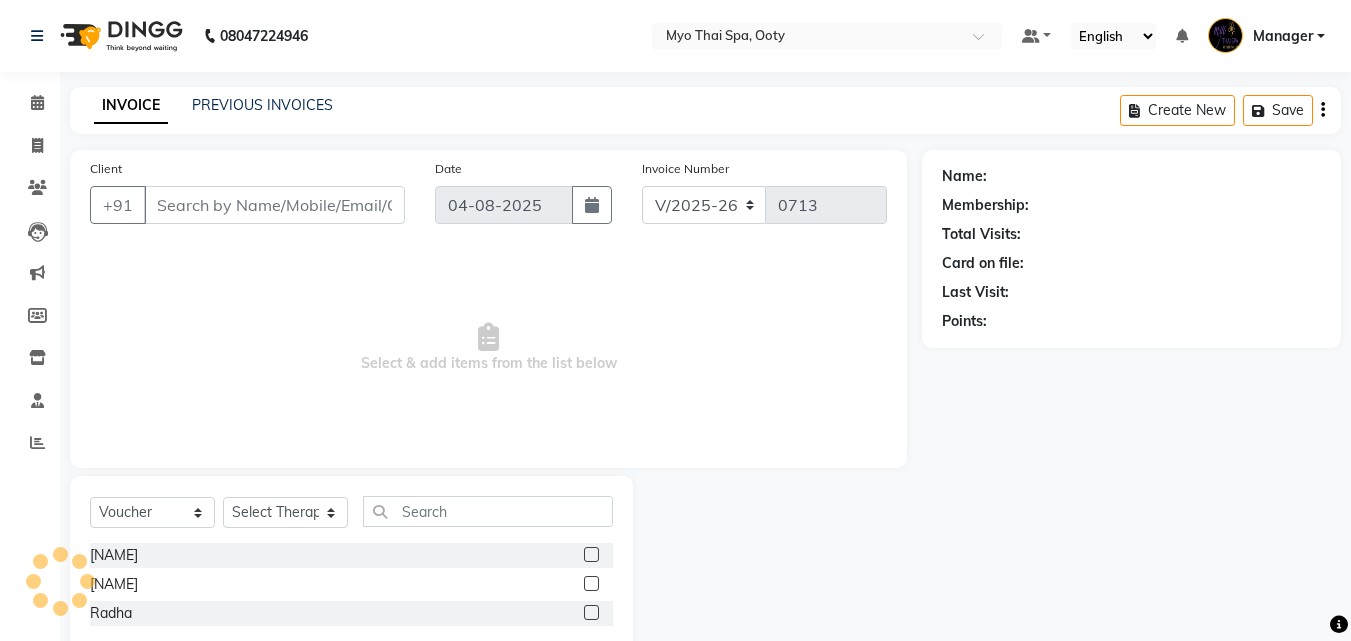 type on "[PHONE]" 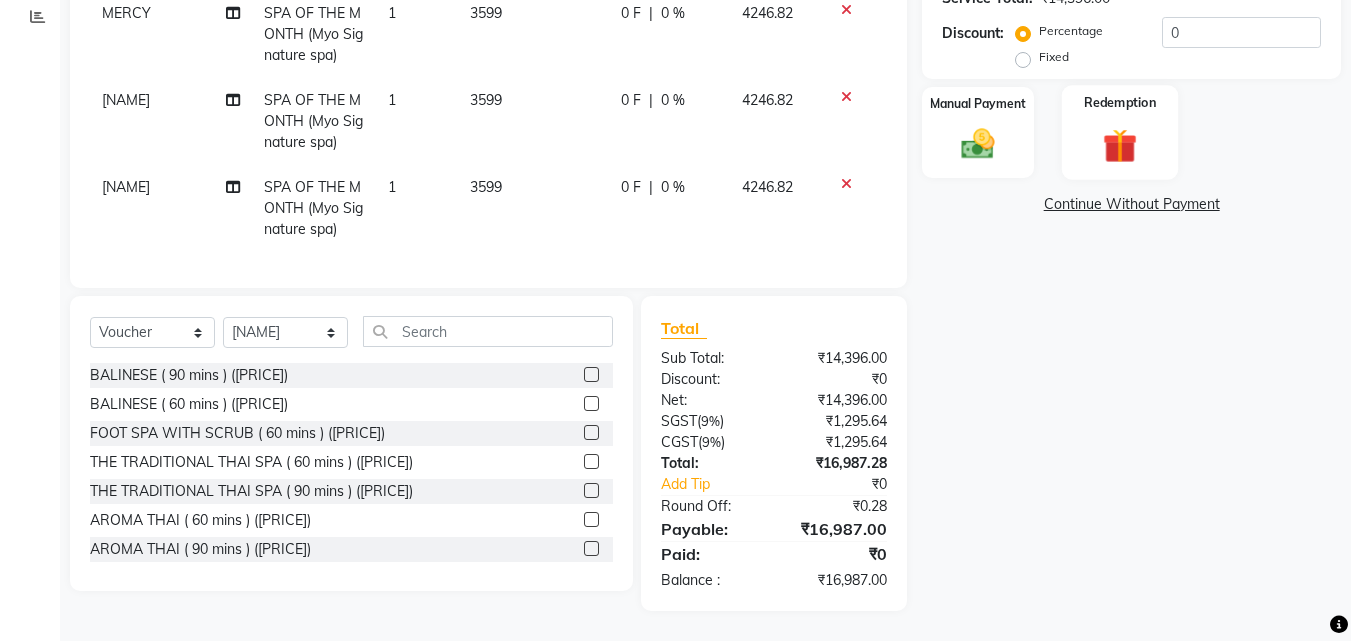 scroll, scrollTop: 241, scrollLeft: 0, axis: vertical 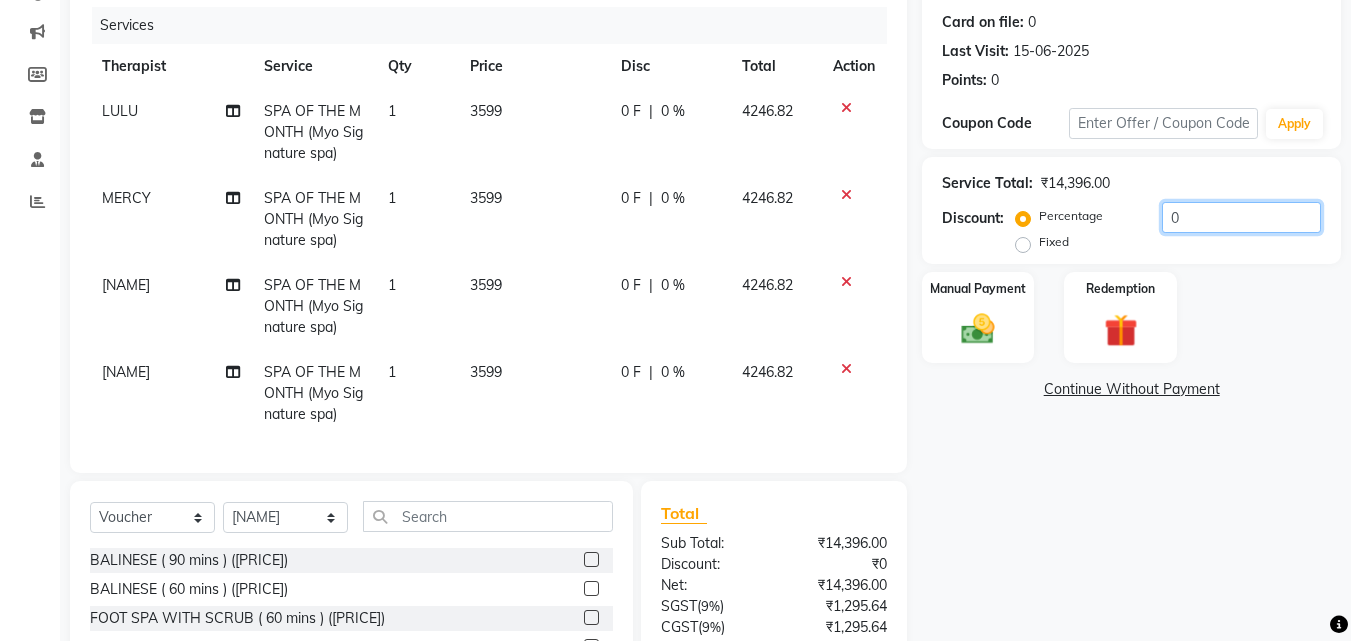 click on "0" 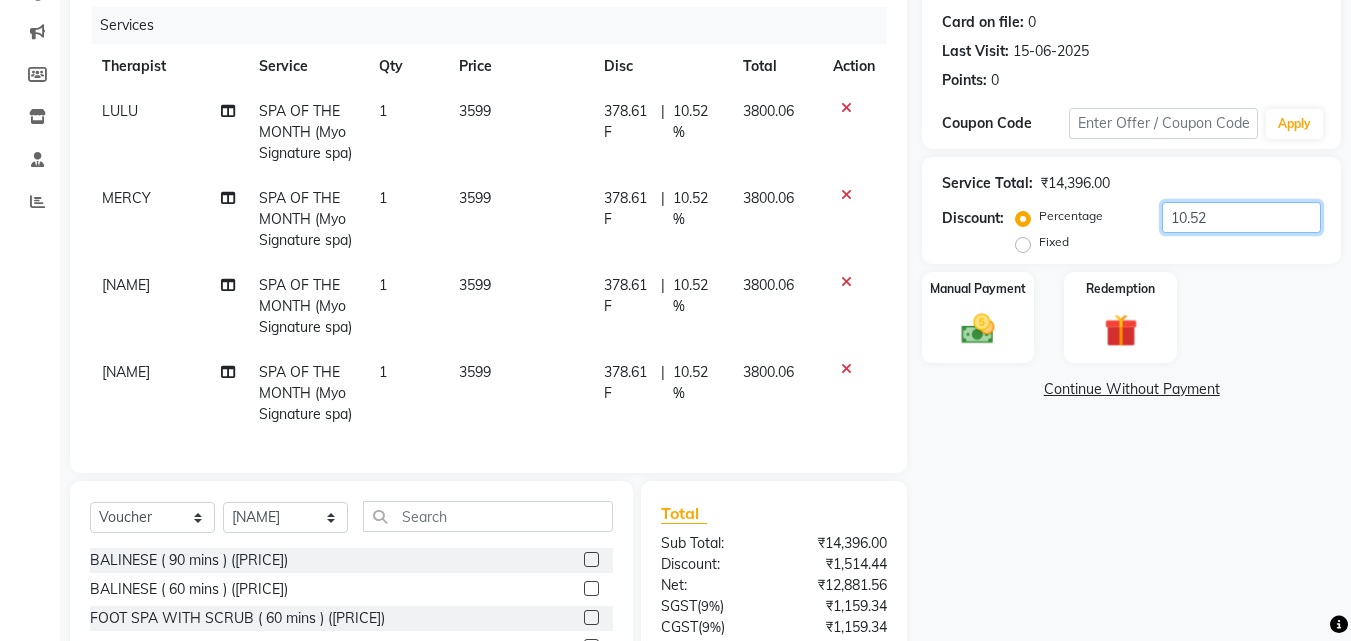 scroll, scrollTop: 441, scrollLeft: 0, axis: vertical 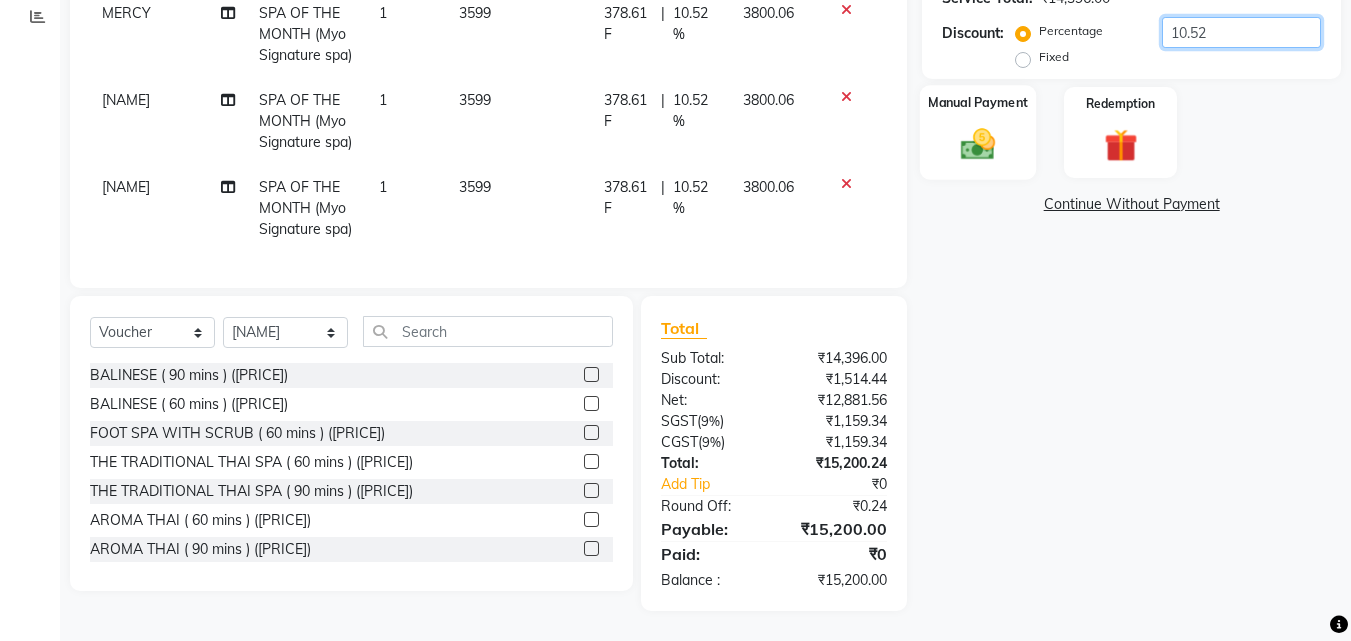 type on "10.52" 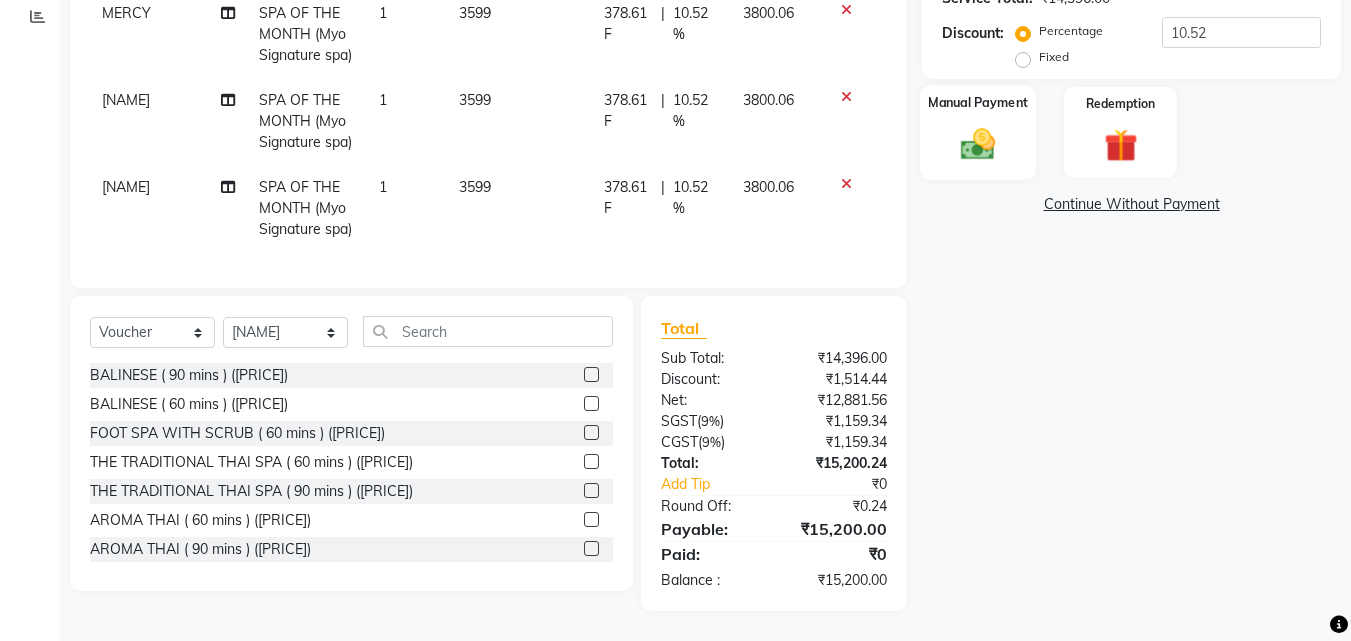 click 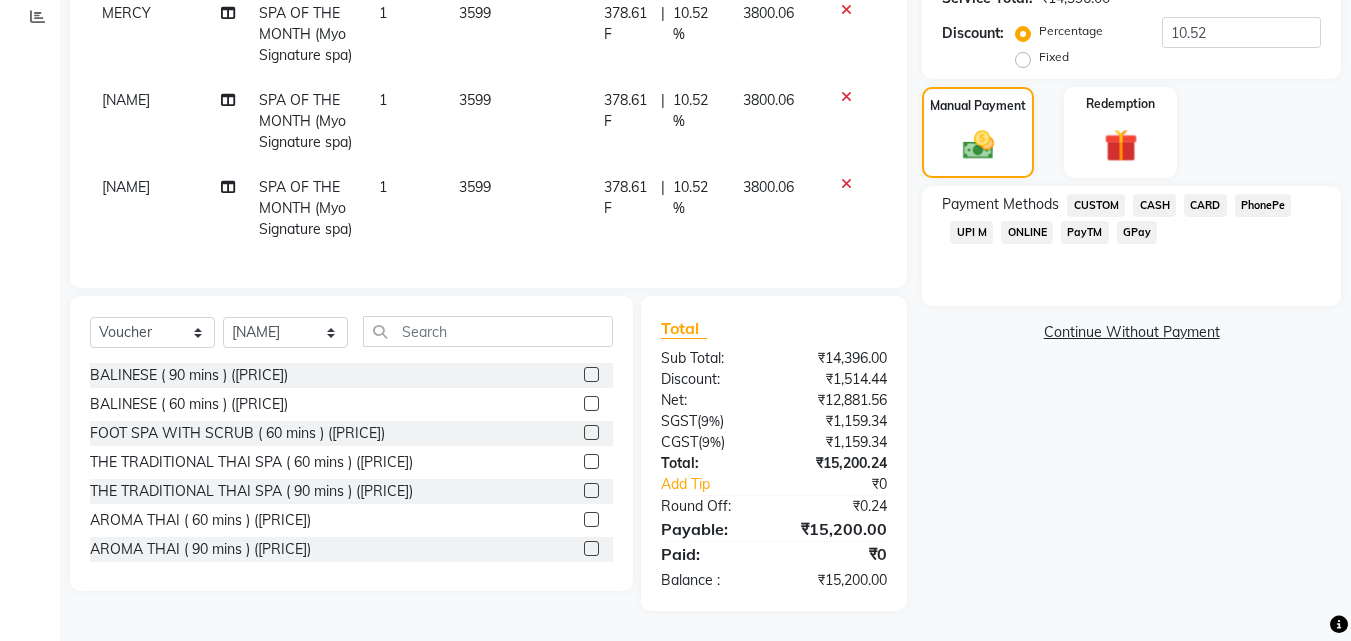 click on "UPI M" 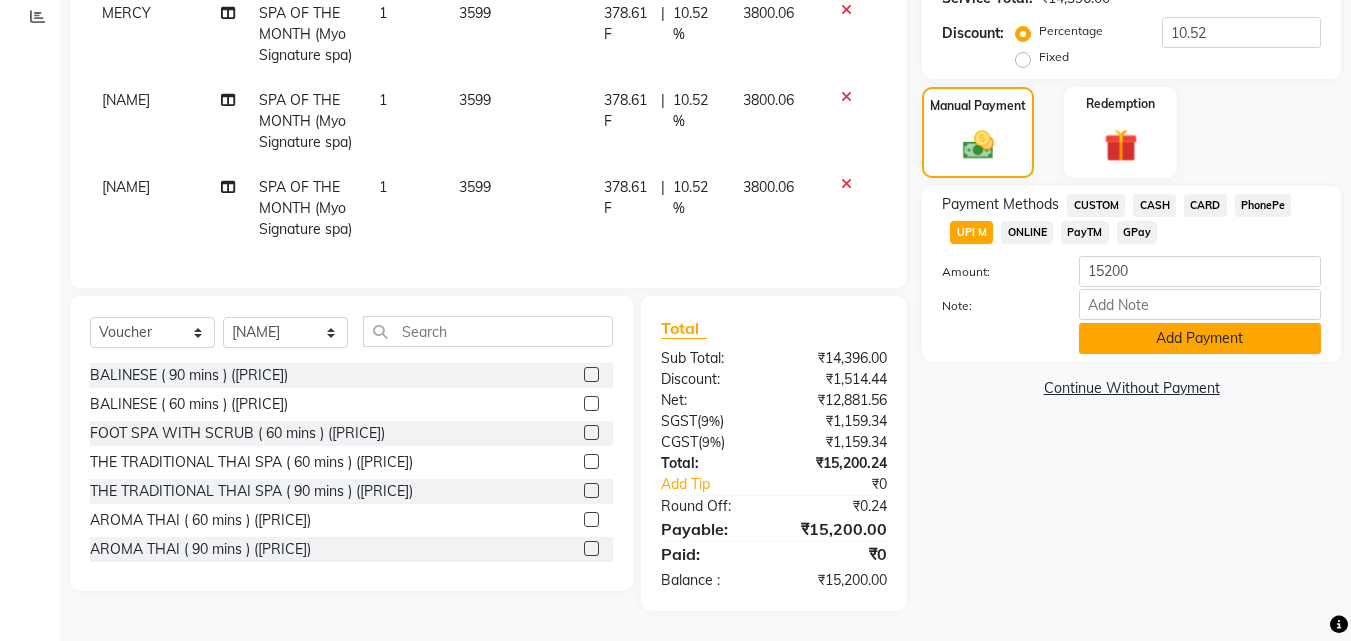 click on "Add Payment" 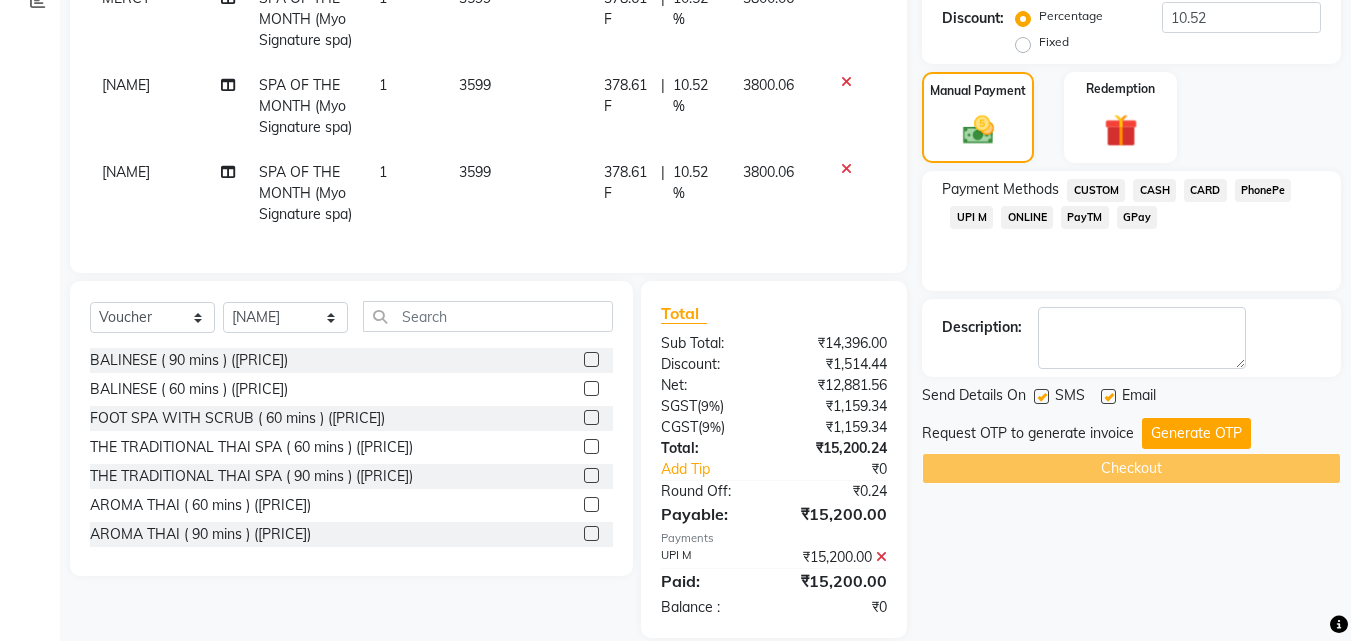 scroll, scrollTop: 483, scrollLeft: 0, axis: vertical 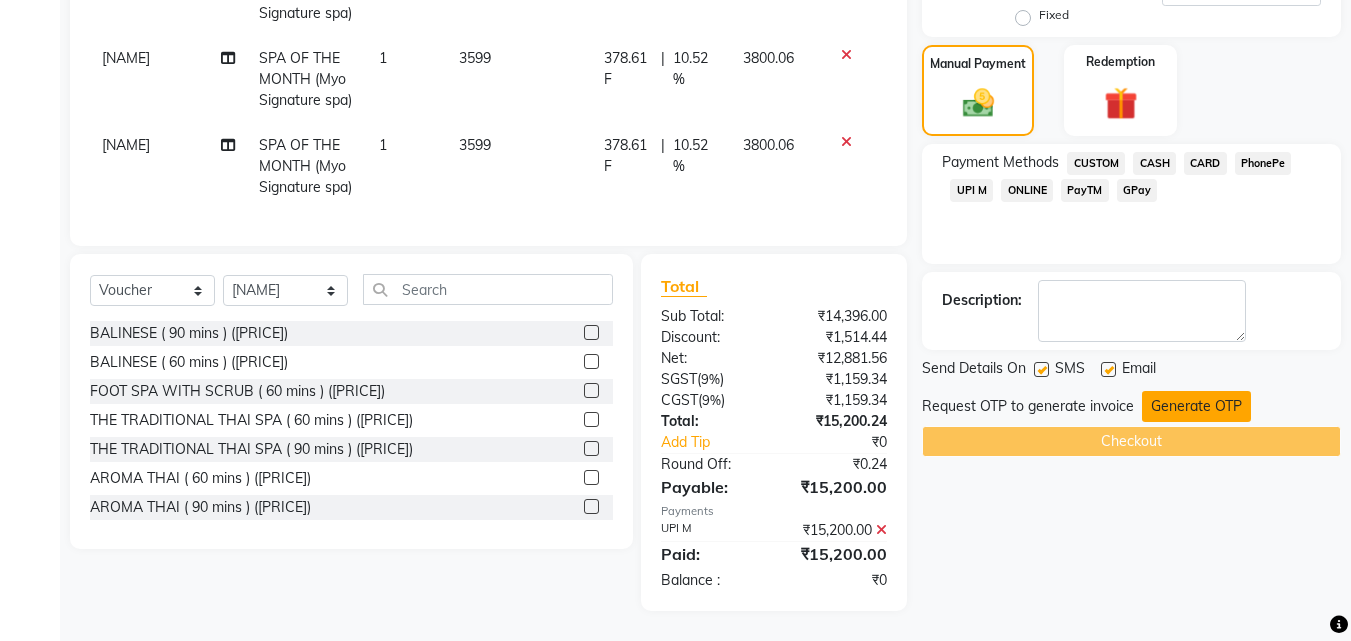 click on "Generate OTP" 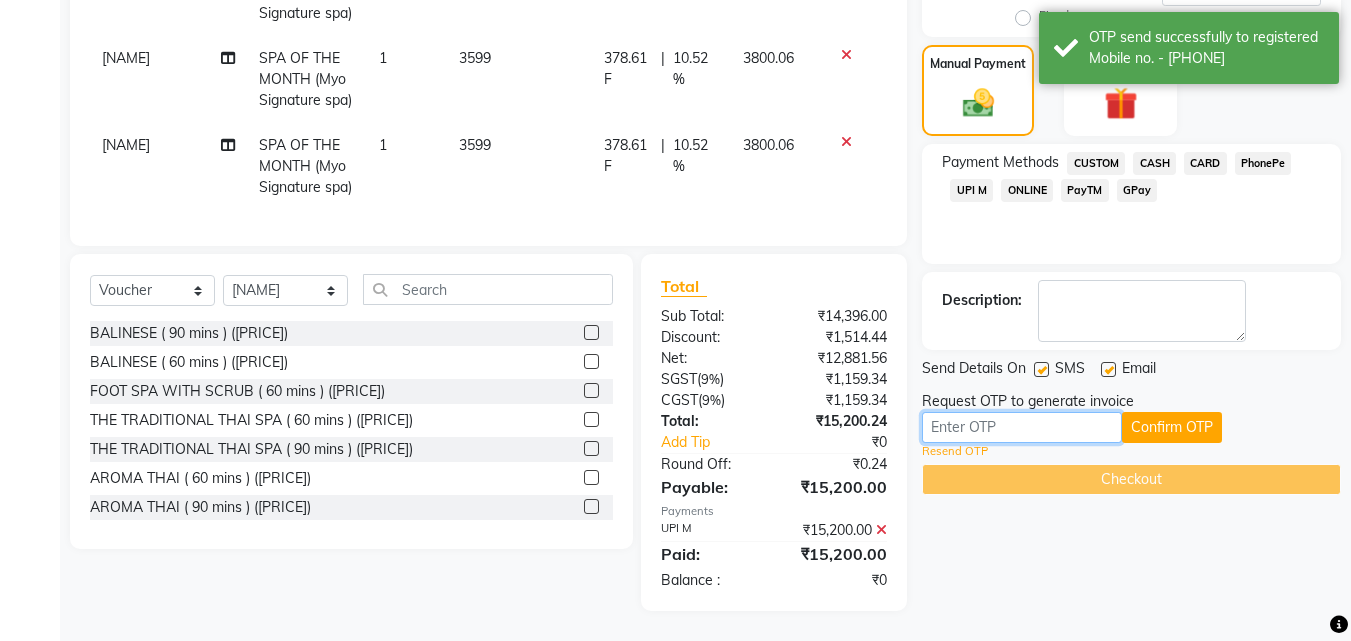 click at bounding box center (1022, 427) 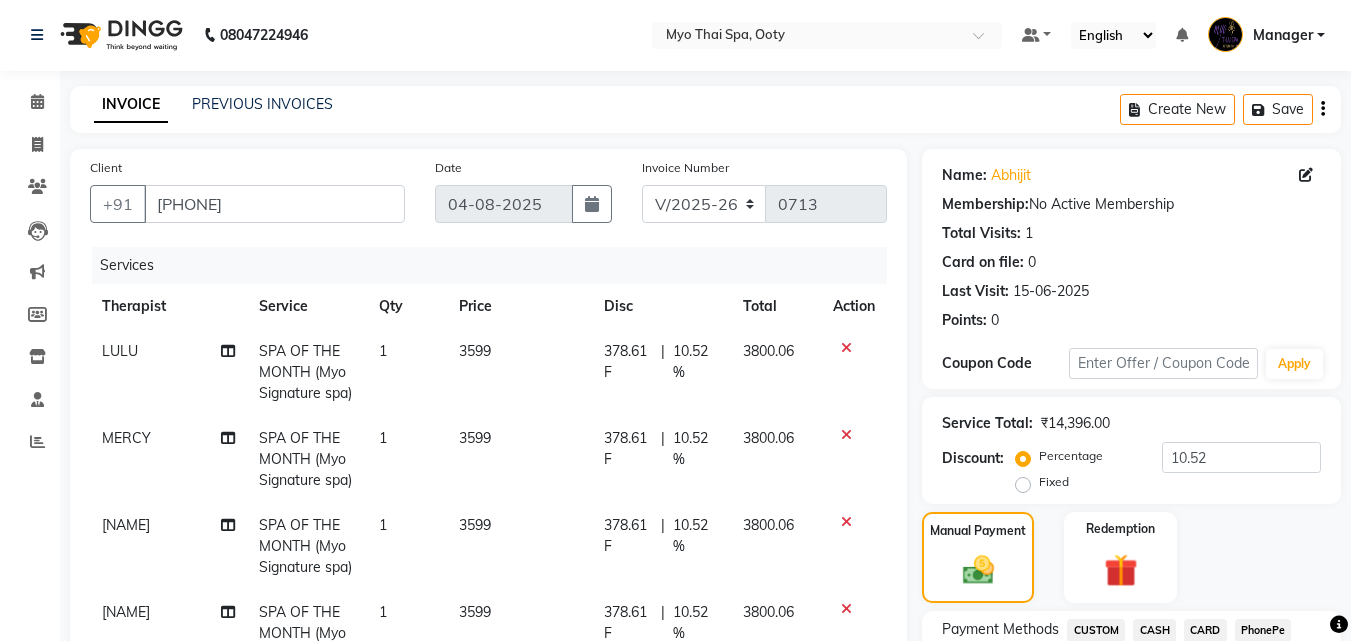 scroll, scrollTop: 483, scrollLeft: 0, axis: vertical 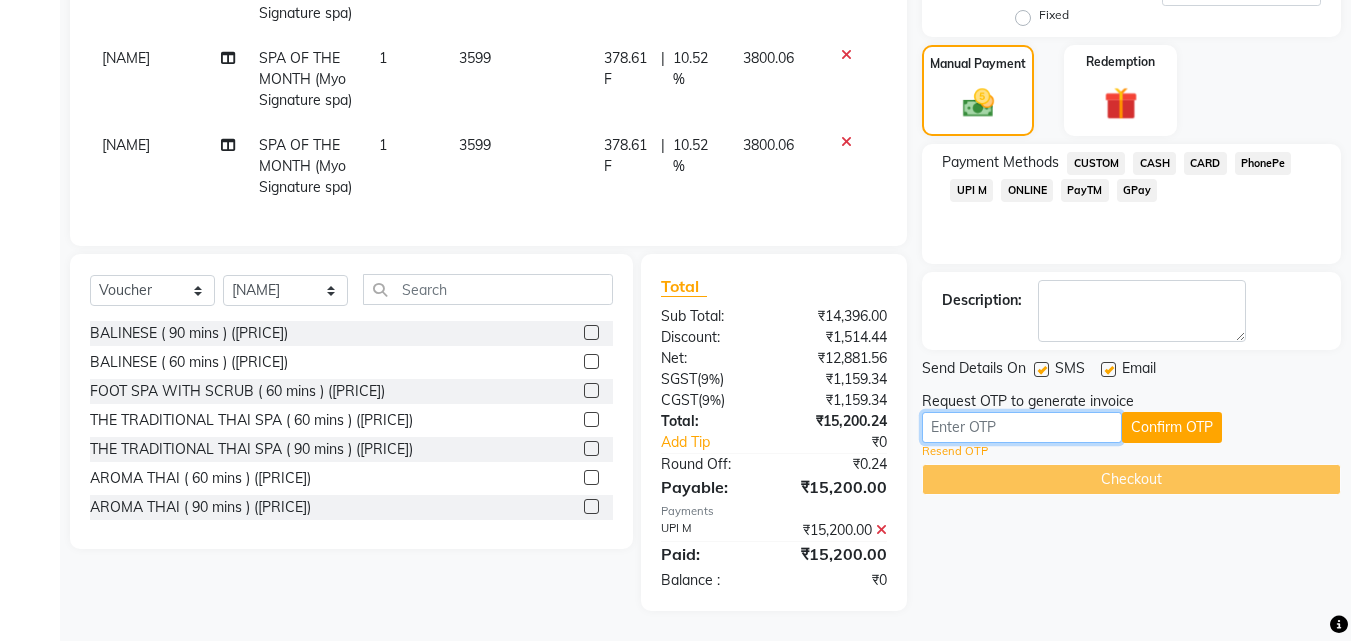 click at bounding box center (1022, 427) 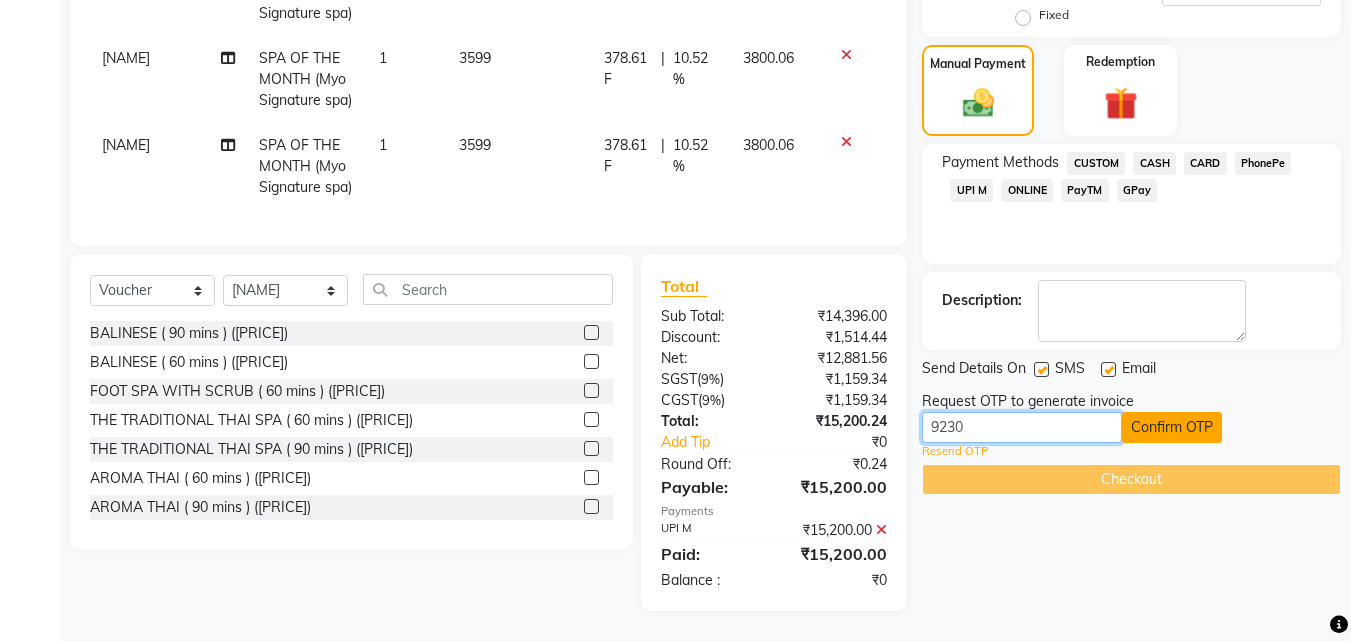 type on "9230" 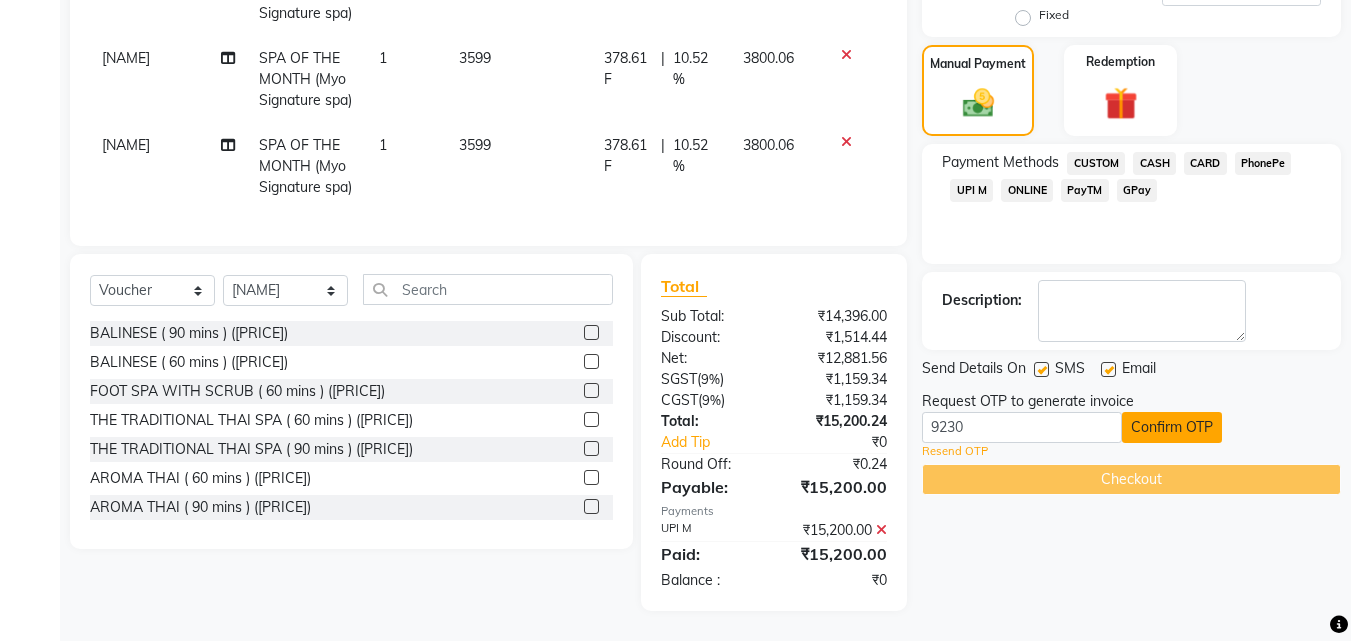 click on "Confirm OTP" 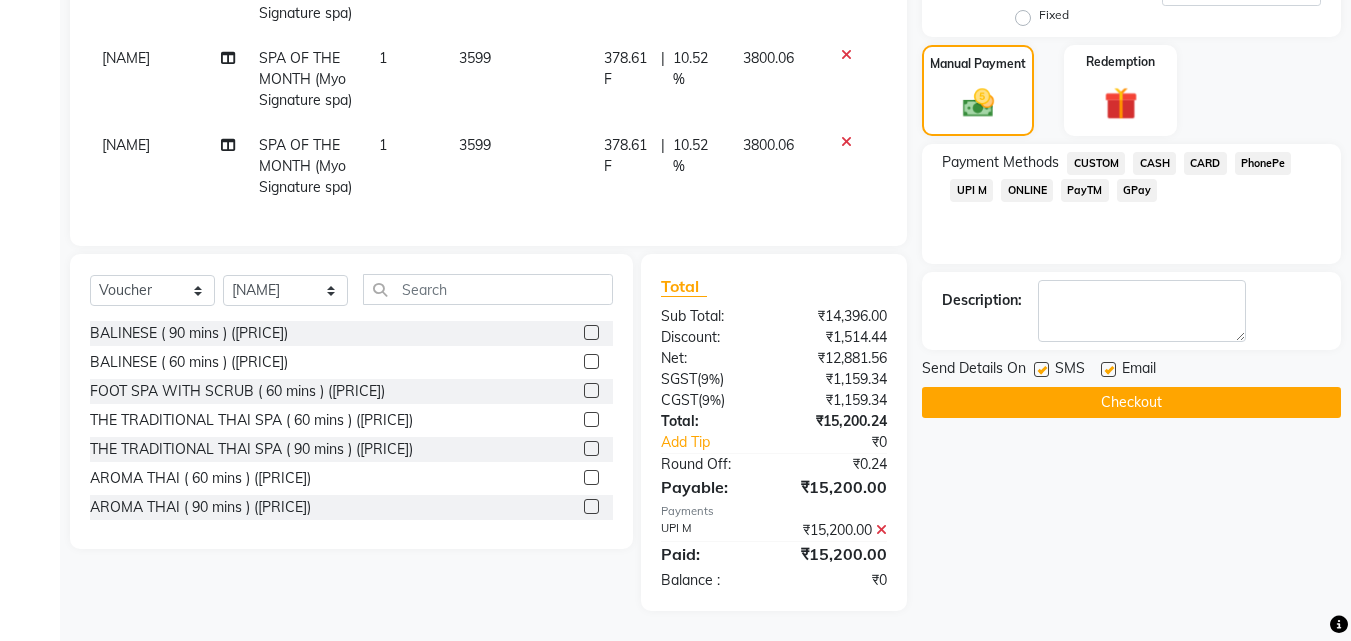scroll, scrollTop: 283, scrollLeft: 0, axis: vertical 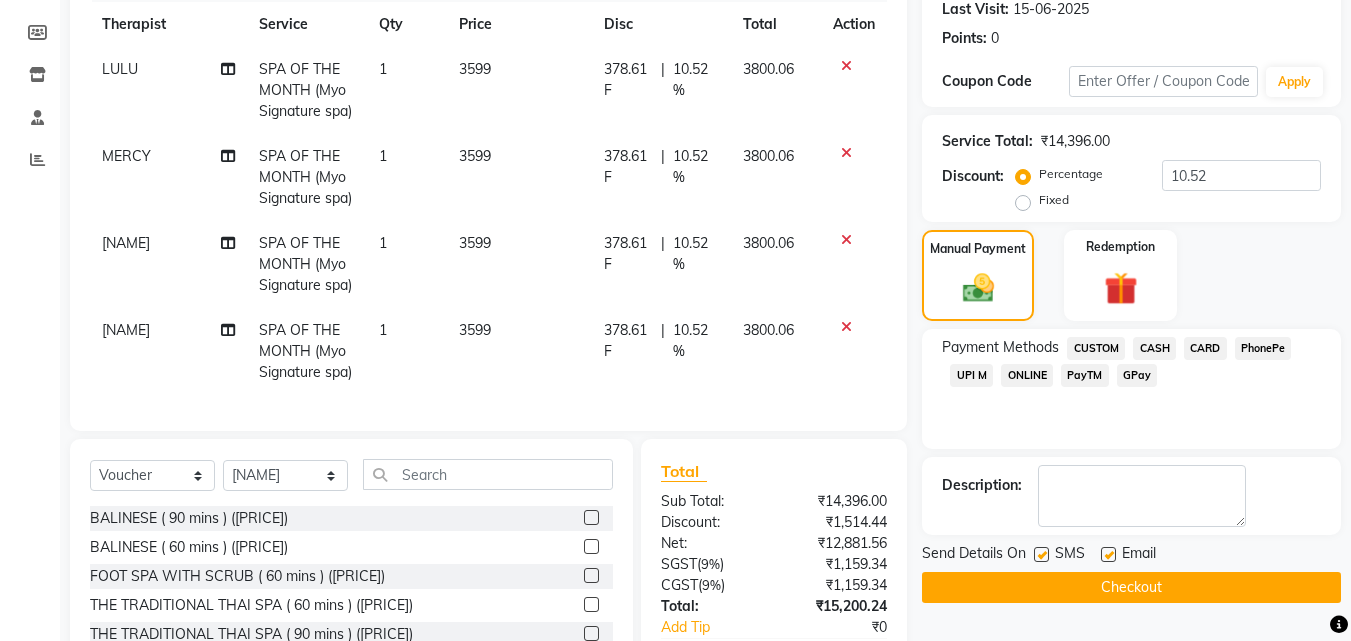 click on "Checkout" 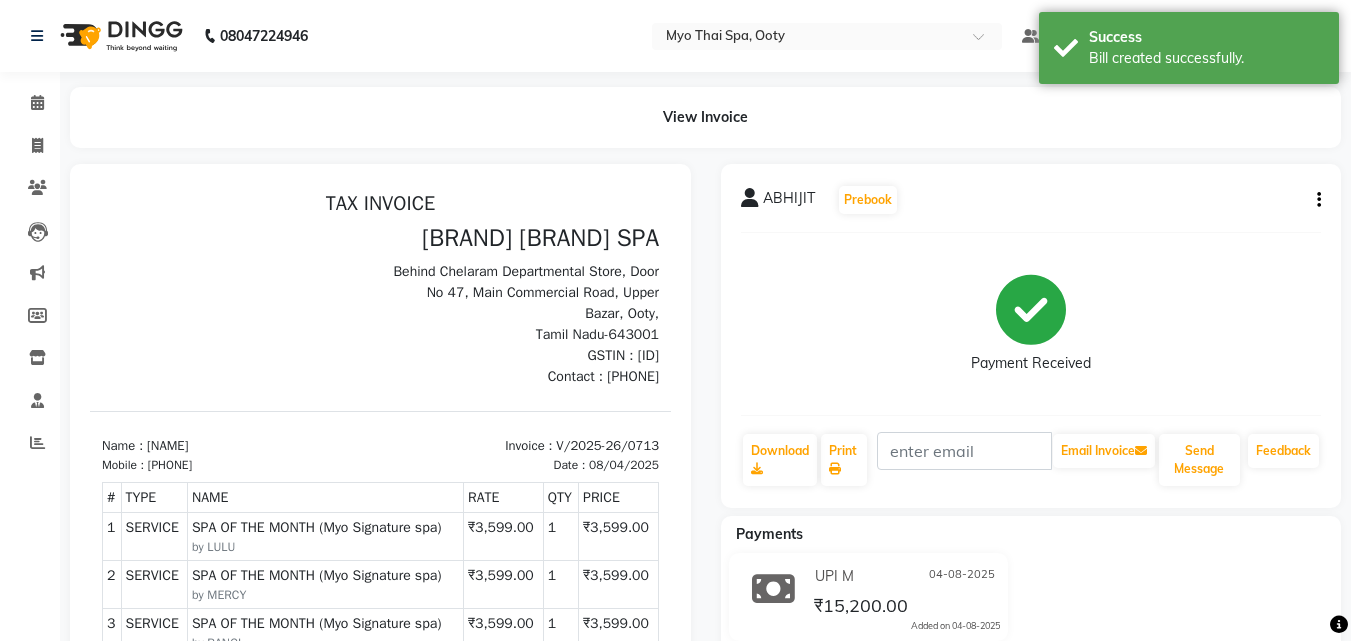 scroll, scrollTop: 0, scrollLeft: 0, axis: both 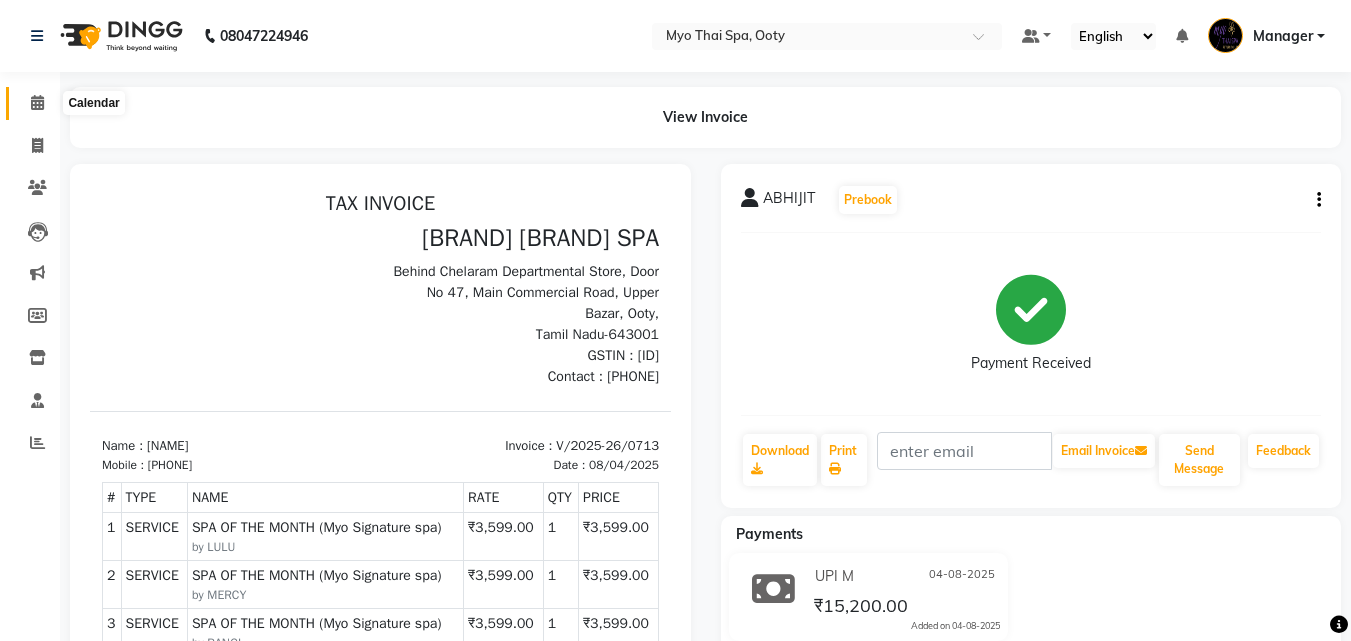 click 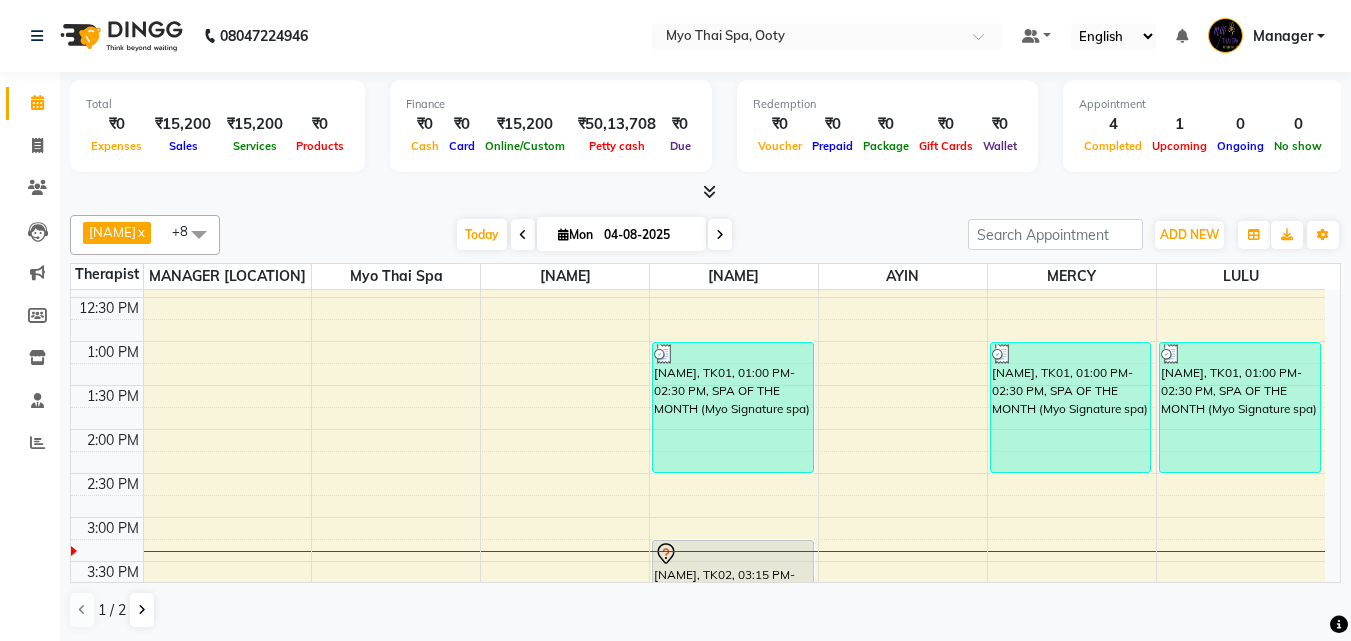 scroll, scrollTop: 400, scrollLeft: 0, axis: vertical 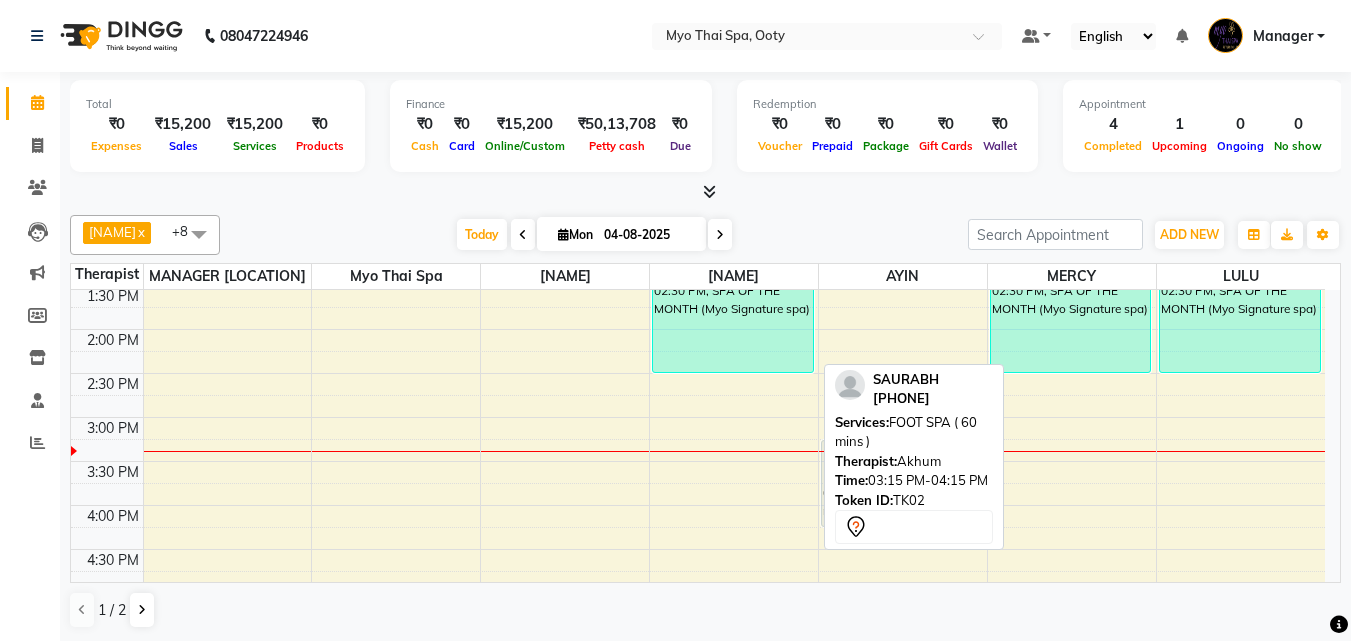 drag, startPoint x: 761, startPoint y: 464, endPoint x: 966, endPoint y: 469, distance: 205.06097 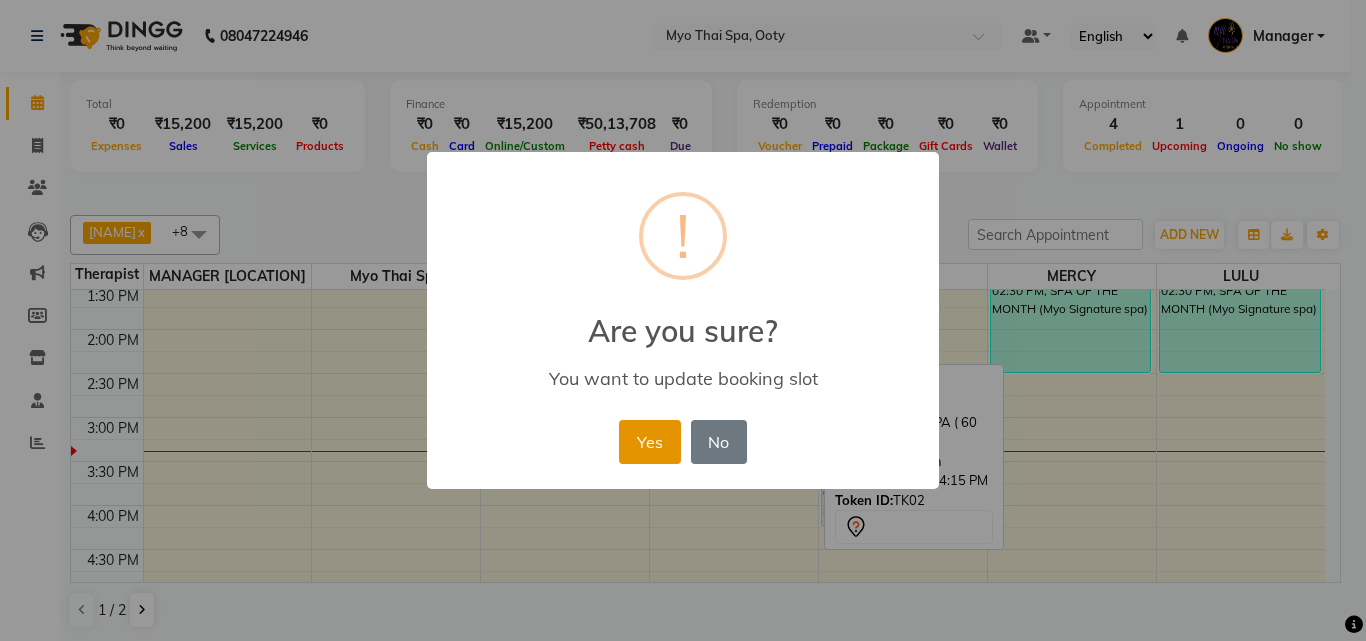 click on "Yes" at bounding box center [649, 442] 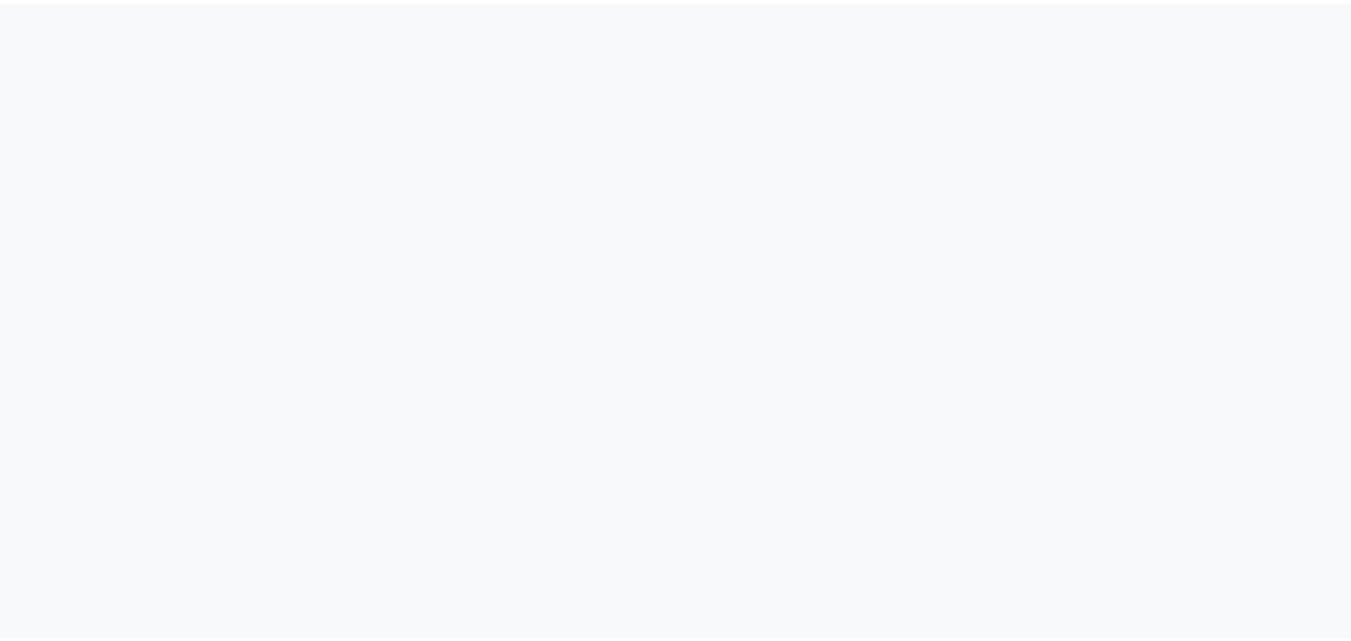 scroll, scrollTop: 0, scrollLeft: 0, axis: both 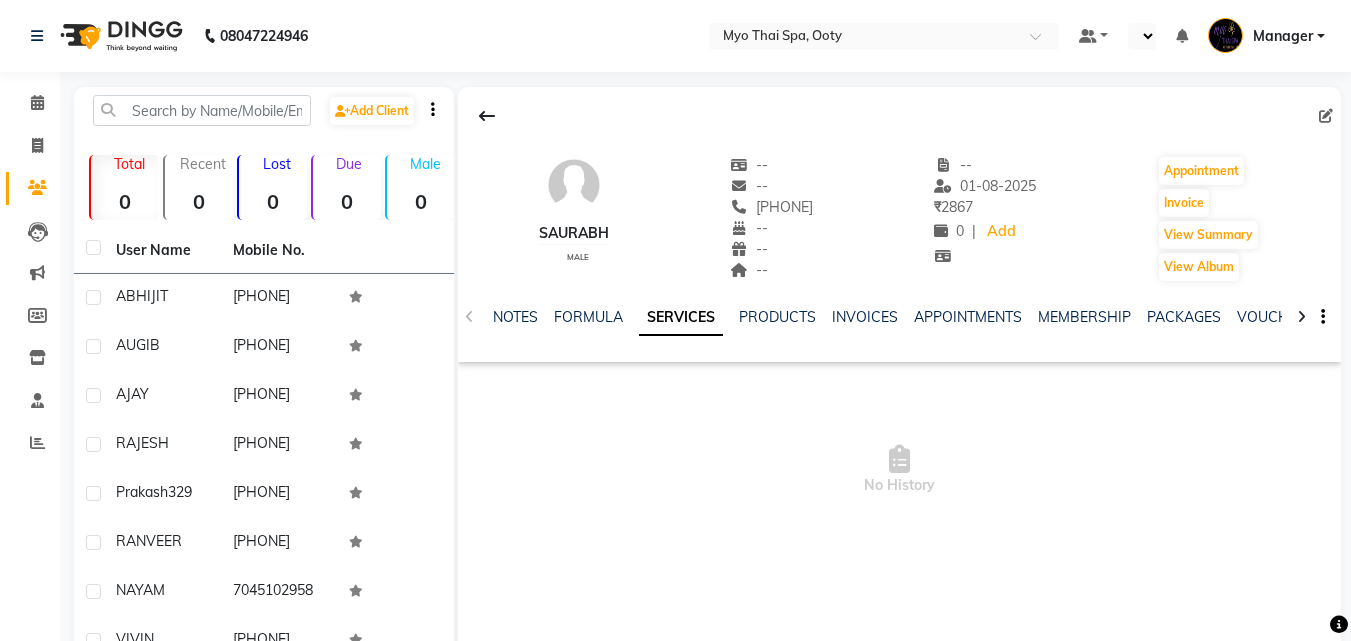 select on "en" 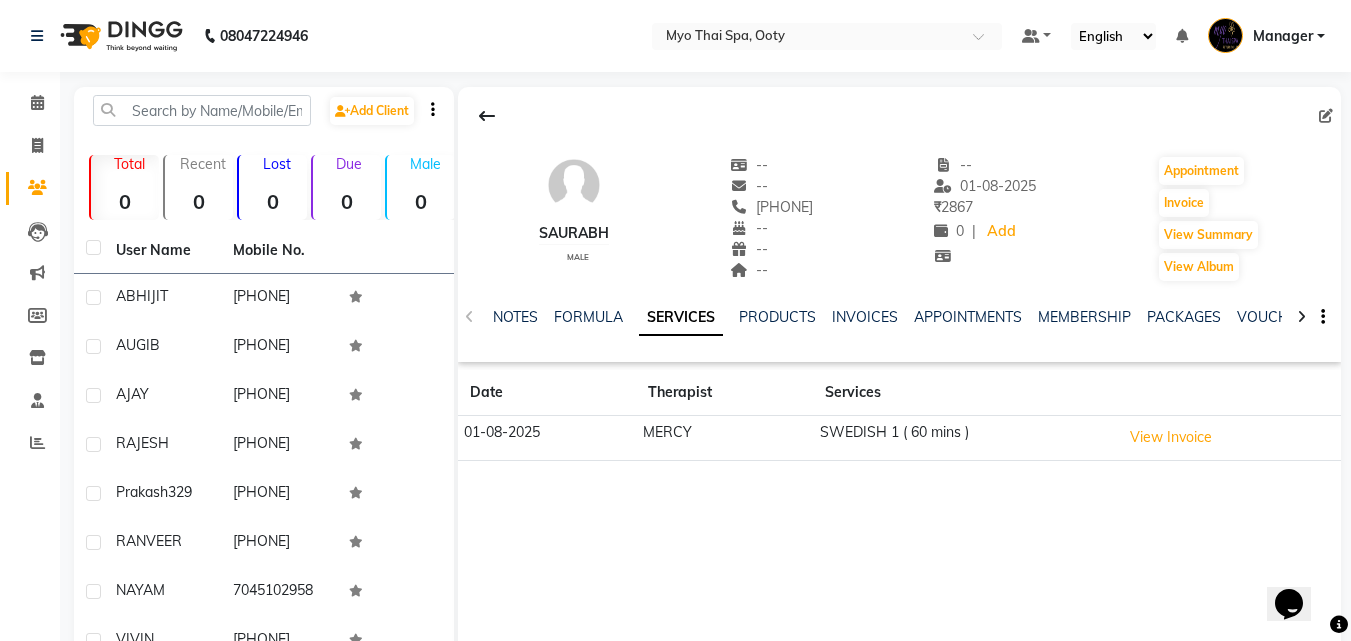 scroll, scrollTop: 0, scrollLeft: 0, axis: both 